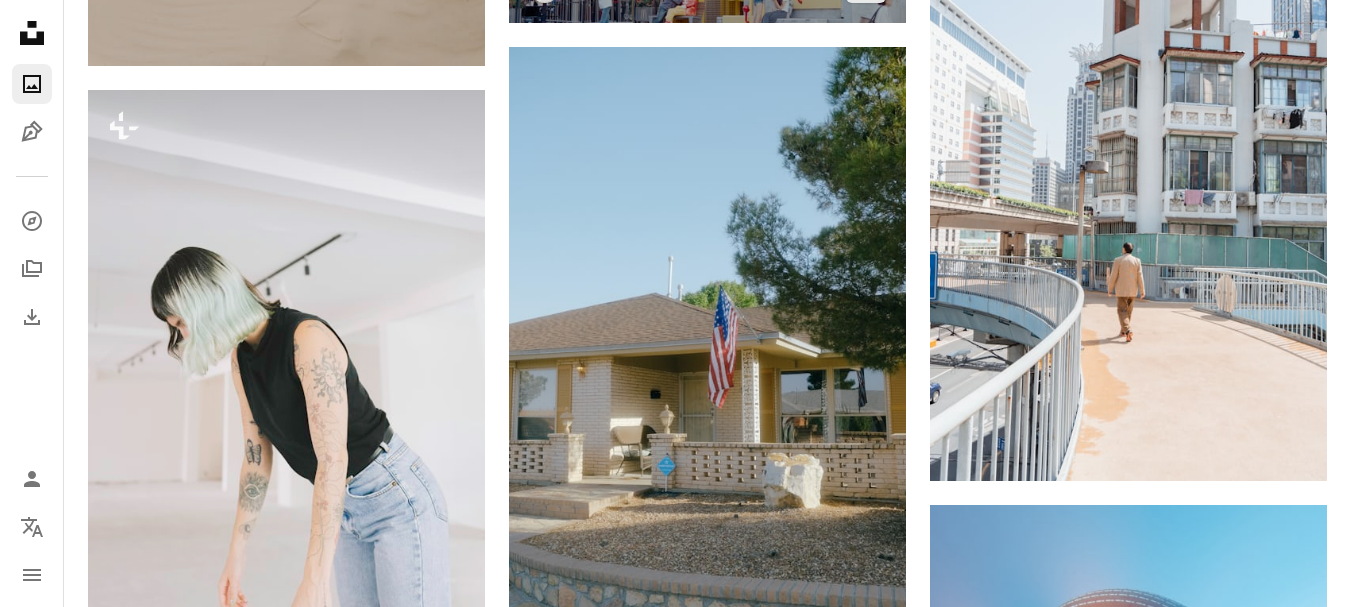 scroll, scrollTop: 118000, scrollLeft: 0, axis: vertical 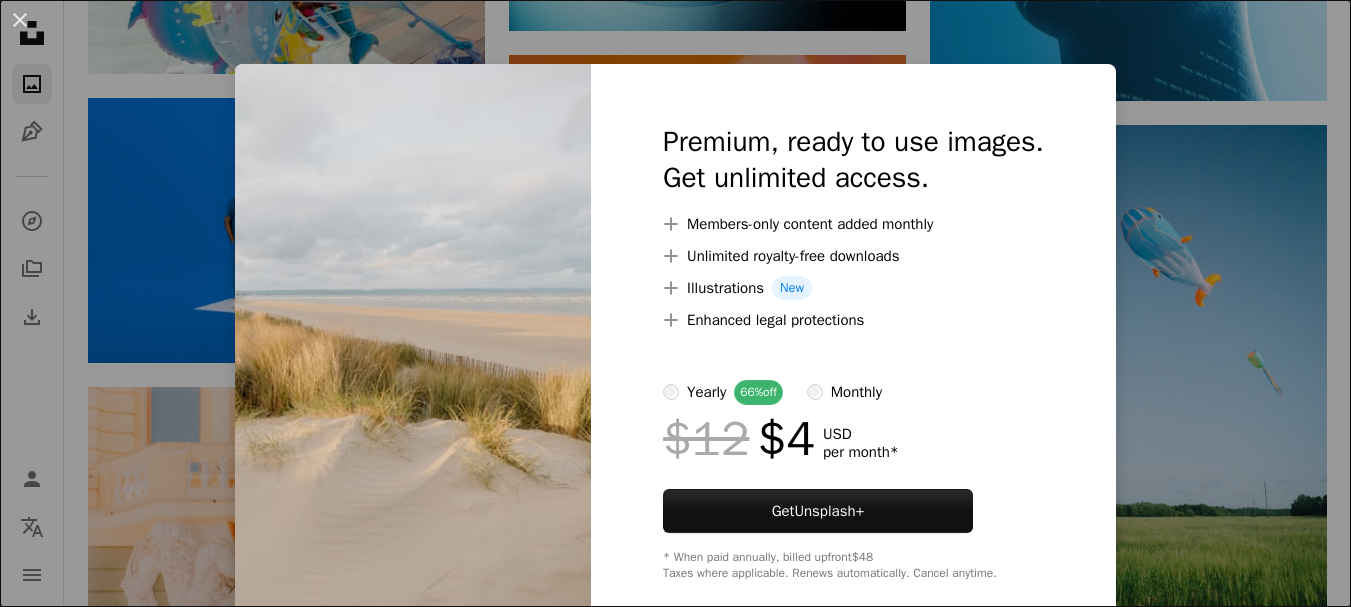 click on "An X shape" at bounding box center [20, 20] 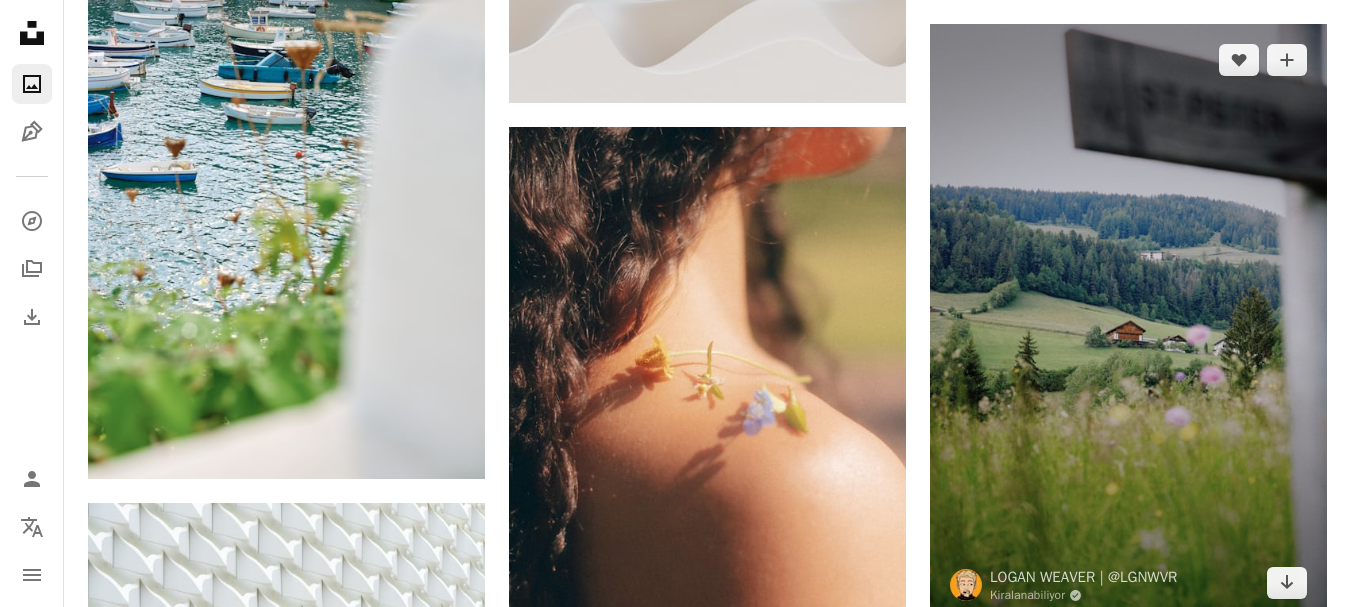 scroll, scrollTop: 135600, scrollLeft: 0, axis: vertical 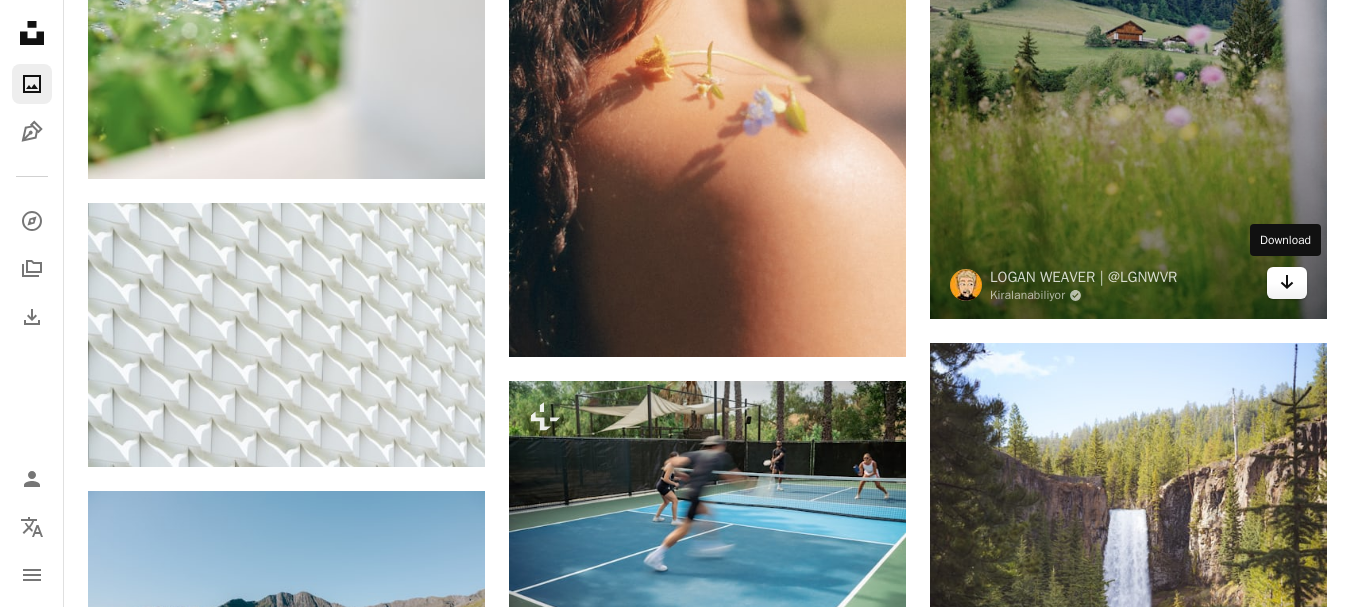 click 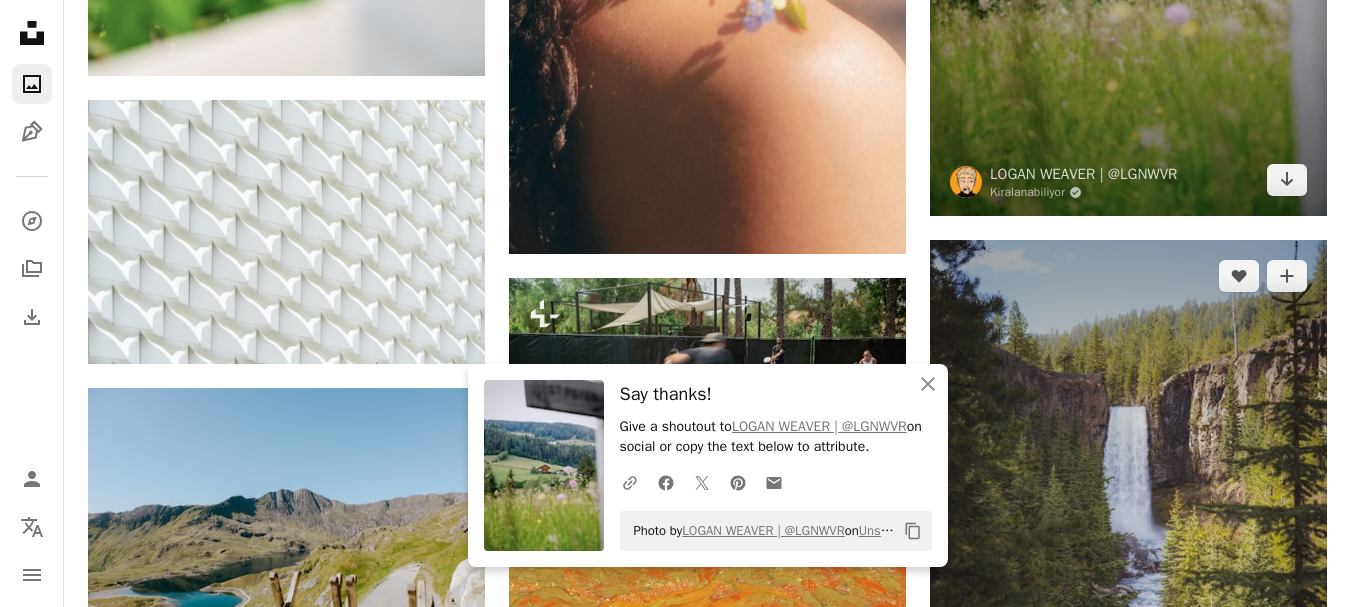 scroll, scrollTop: 136000, scrollLeft: 0, axis: vertical 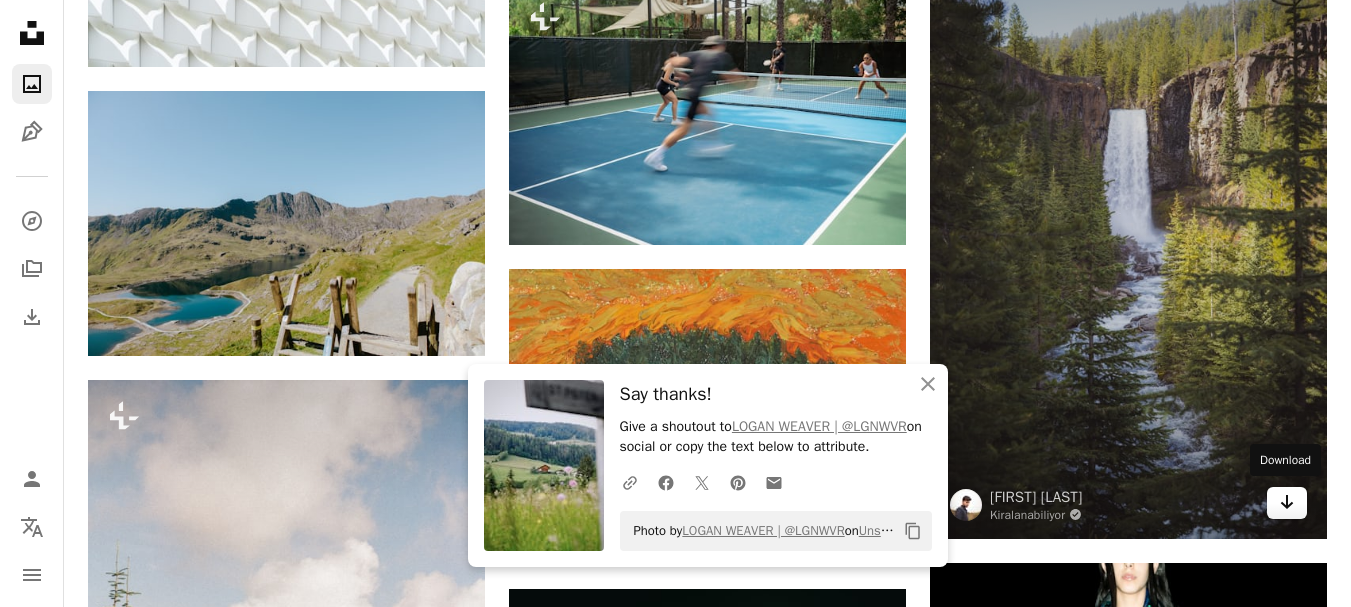 click 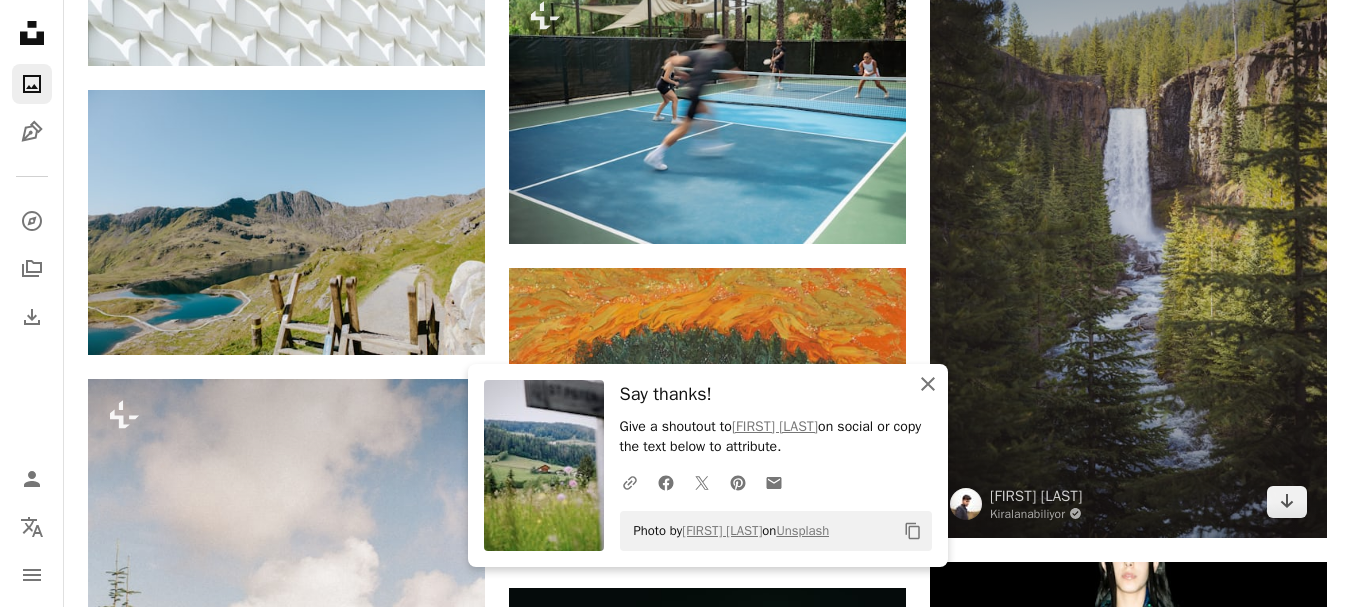 scroll, scrollTop: 136400, scrollLeft: 0, axis: vertical 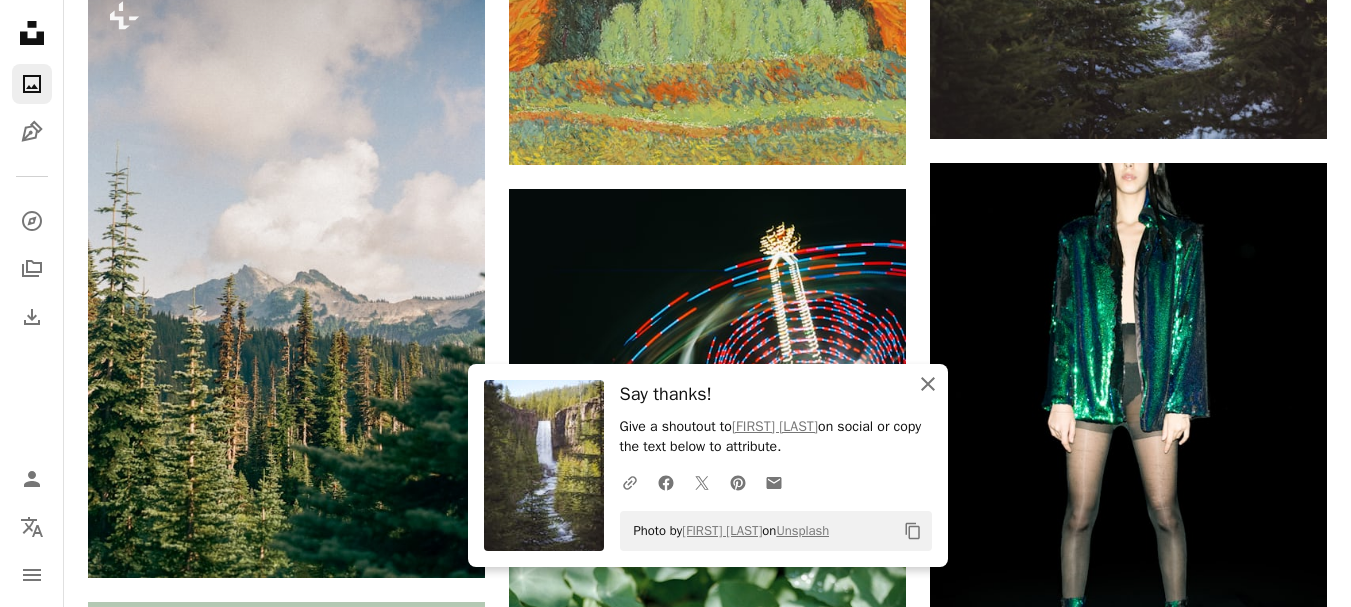 click 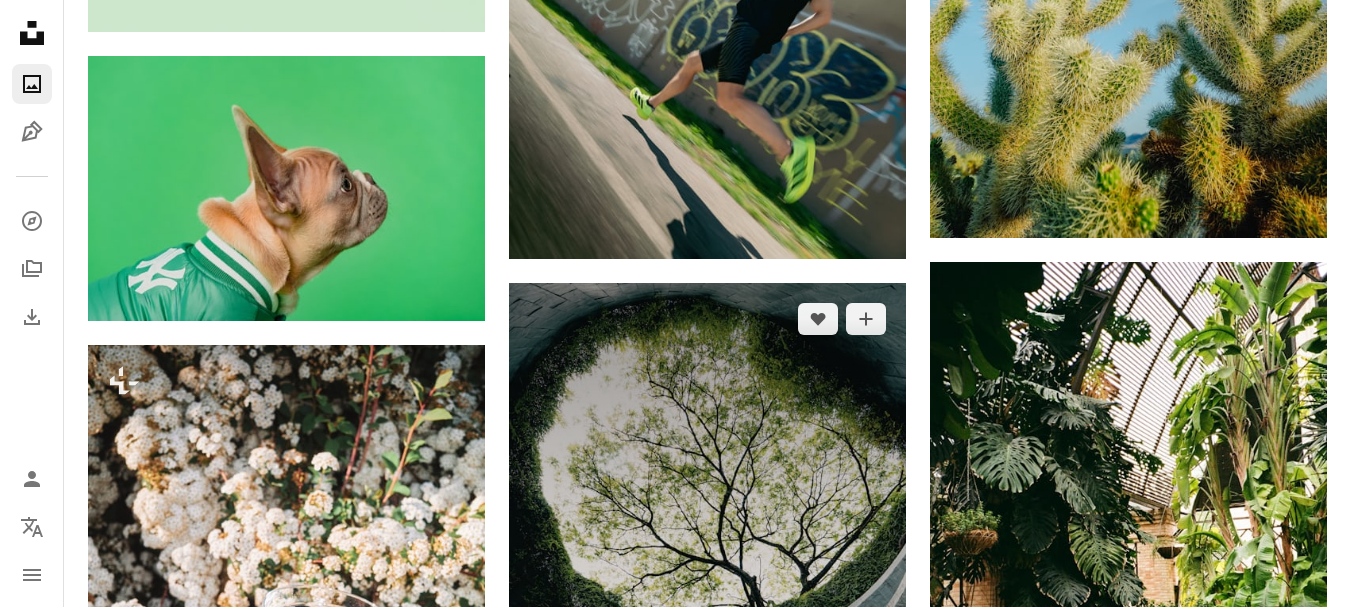 scroll, scrollTop: 137900, scrollLeft: 0, axis: vertical 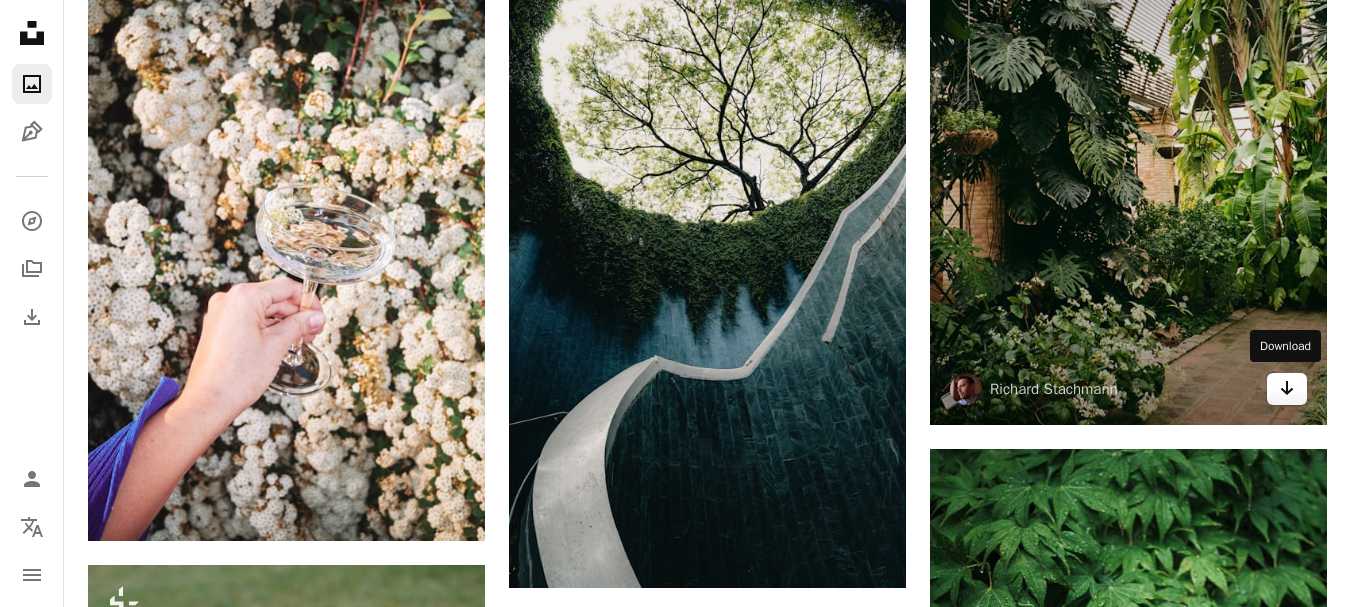 click on "Arrow pointing down" 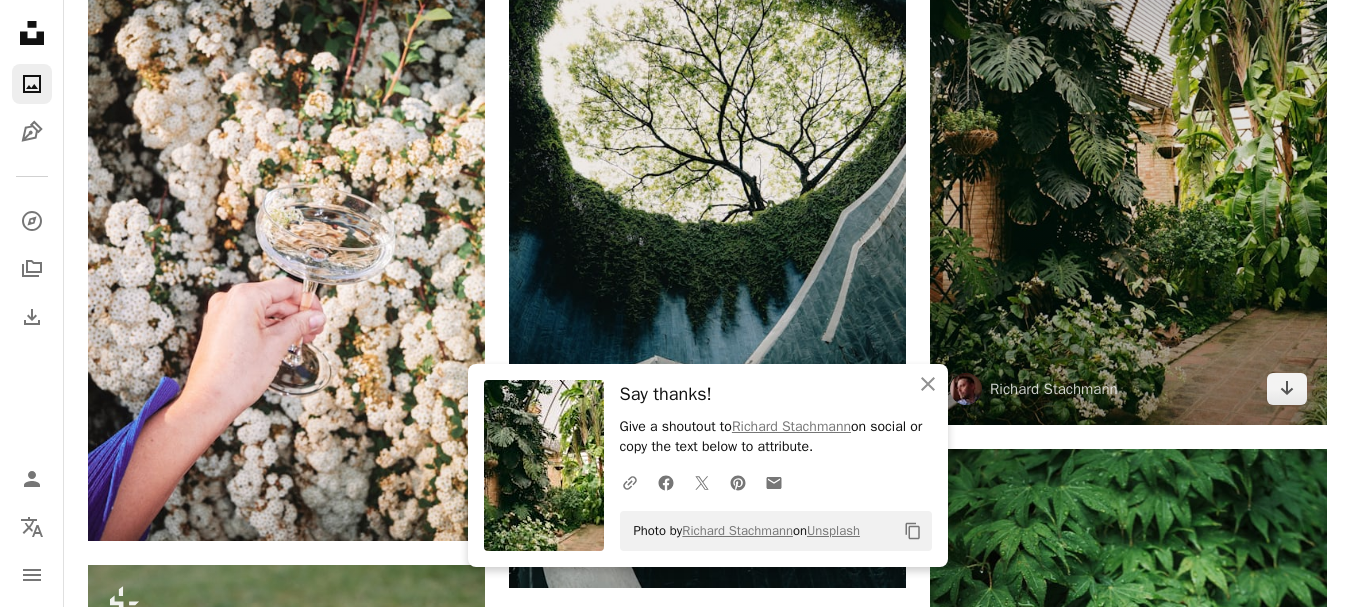 scroll, scrollTop: 138400, scrollLeft: 0, axis: vertical 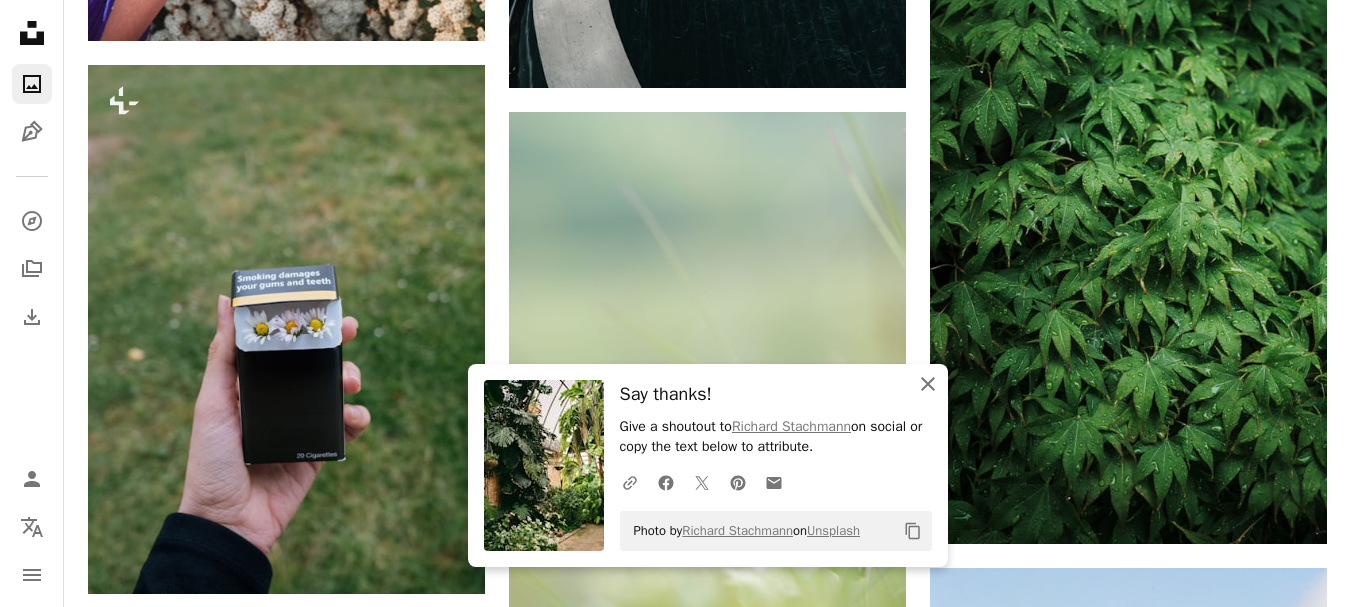 click on "An X shape" 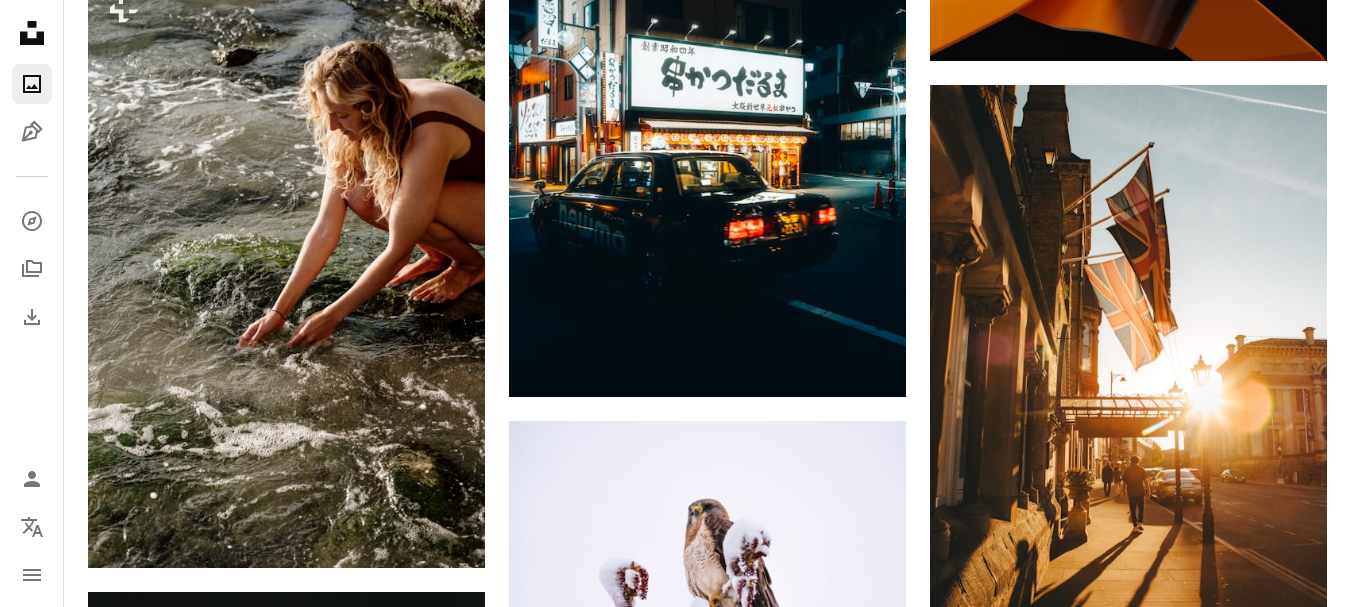 scroll, scrollTop: 144200, scrollLeft: 0, axis: vertical 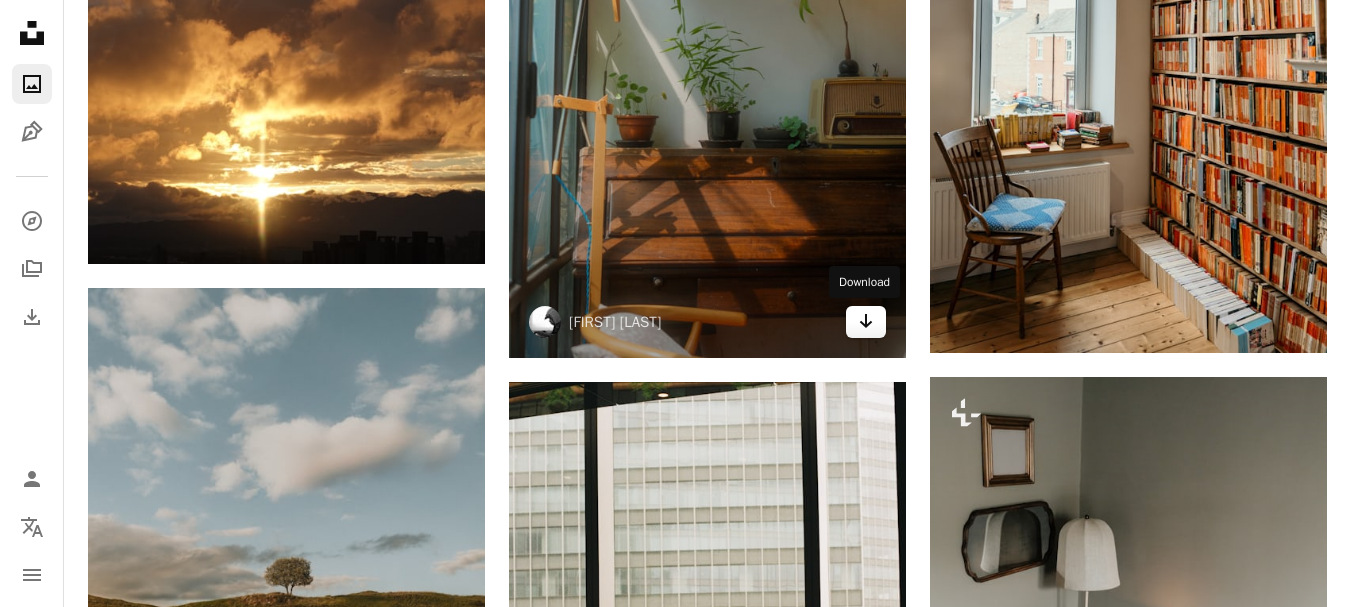 click on "Arrow pointing down" 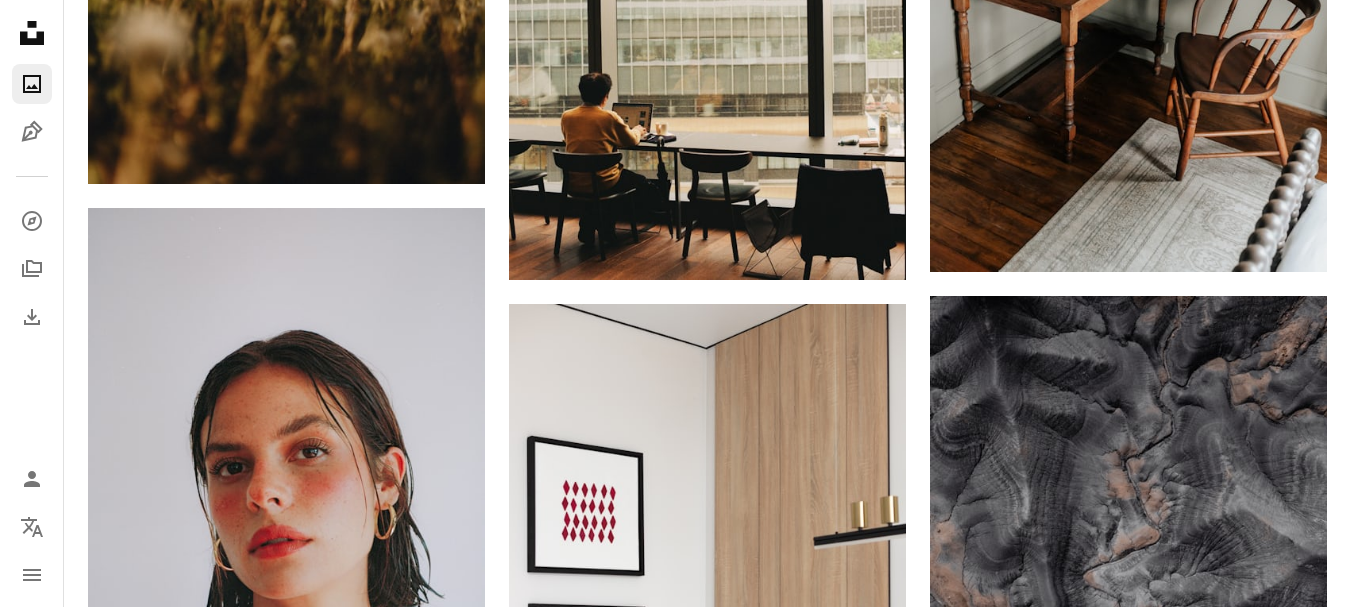 scroll, scrollTop: 145900, scrollLeft: 0, axis: vertical 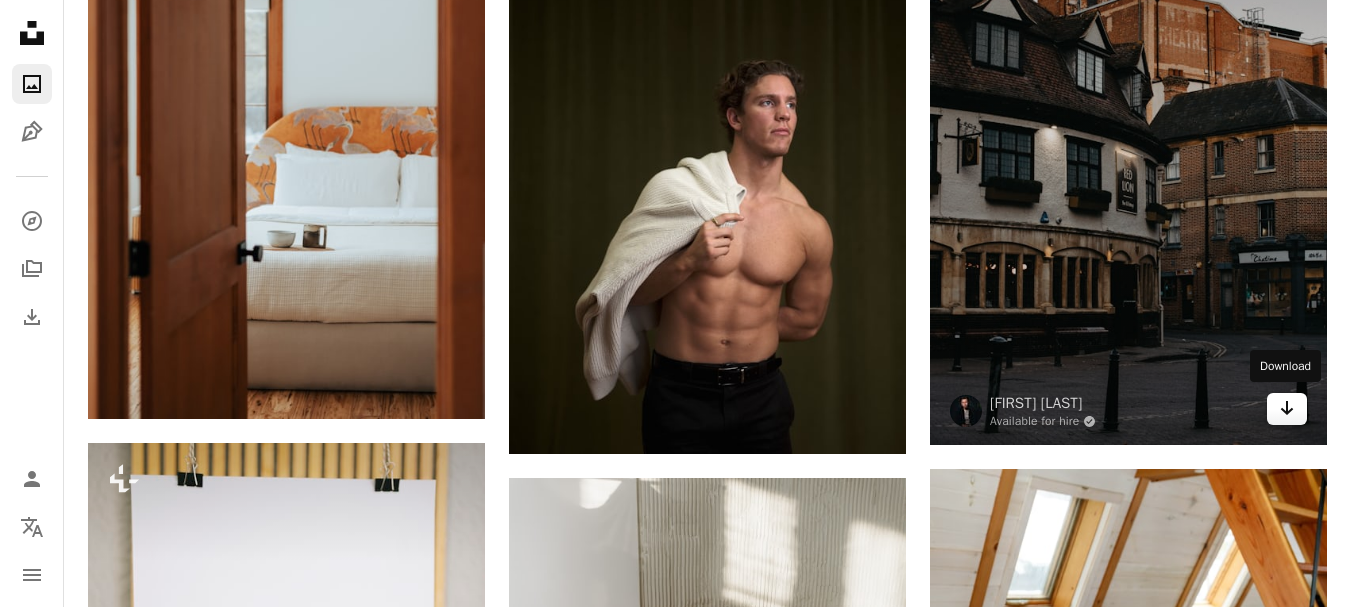 click 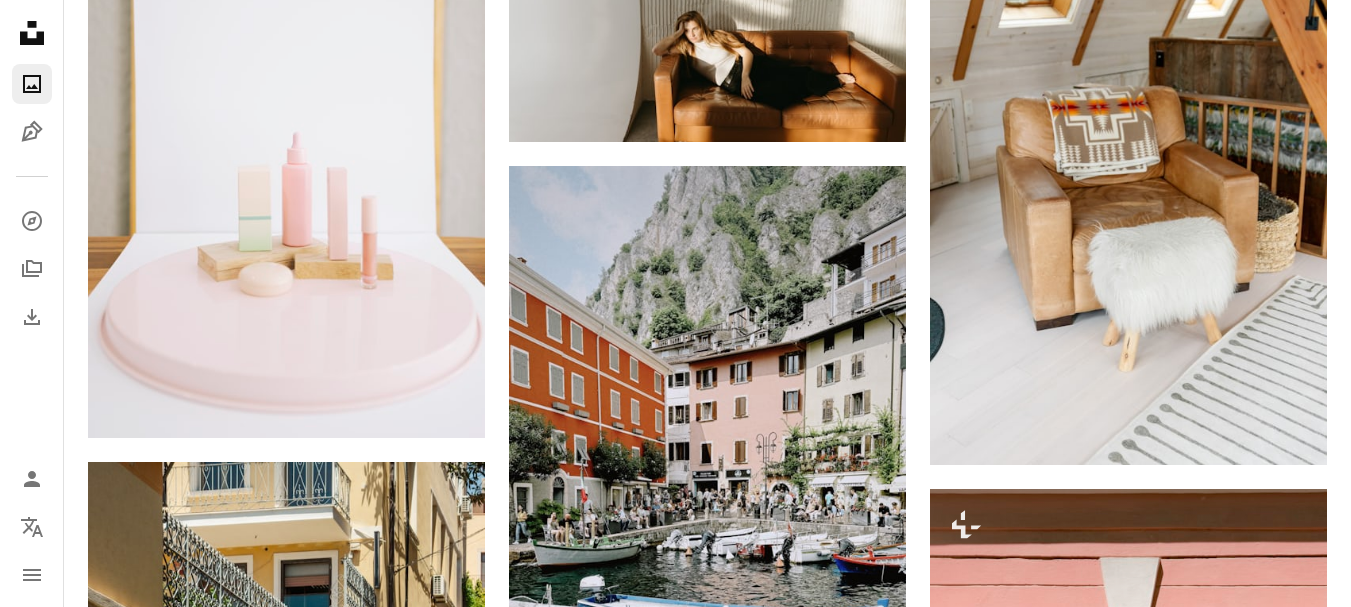 scroll, scrollTop: 147200, scrollLeft: 0, axis: vertical 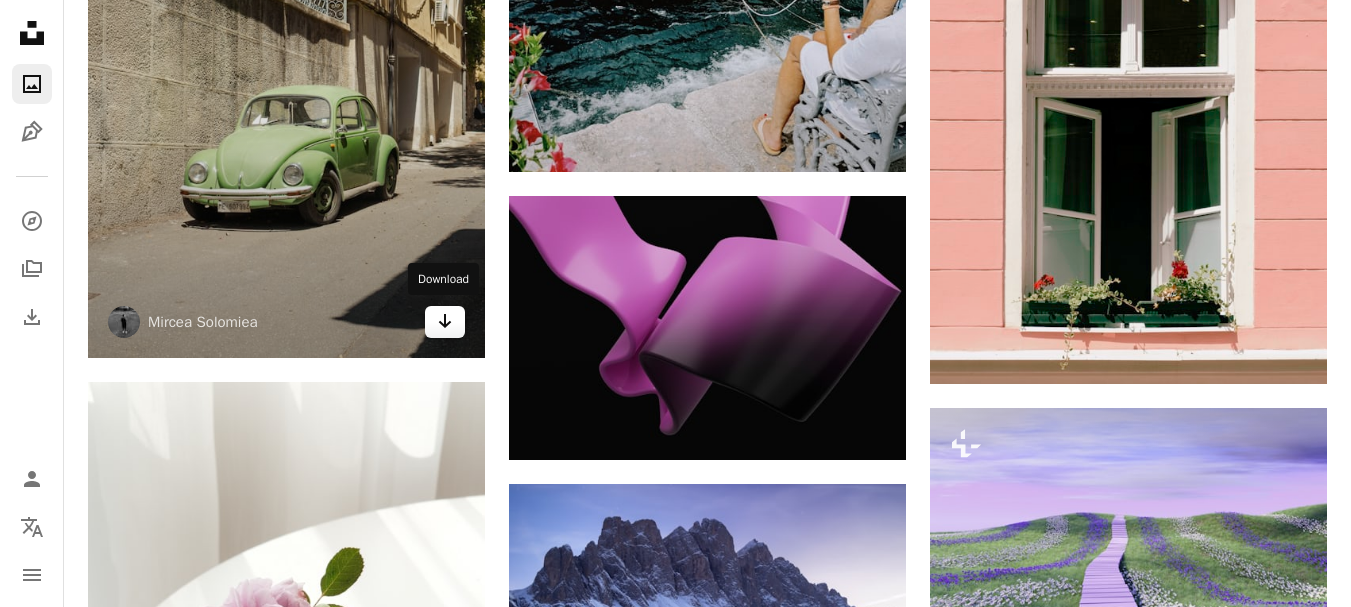 click on "Arrow pointing down" 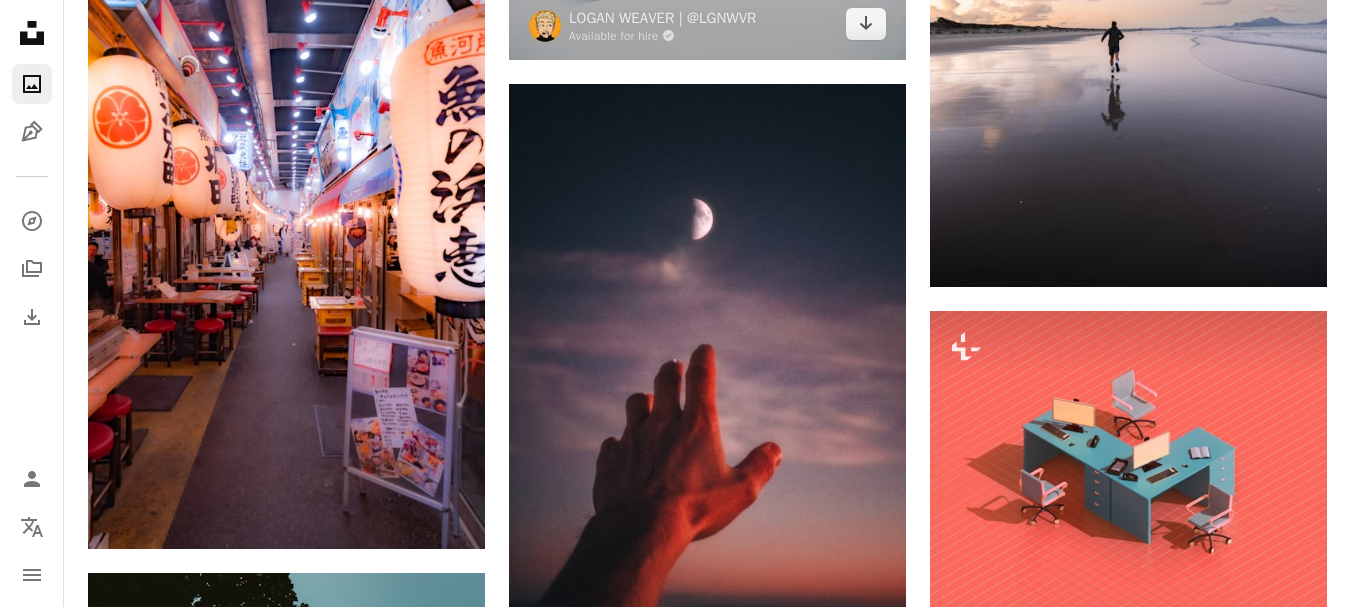 scroll, scrollTop: 148400, scrollLeft: 0, axis: vertical 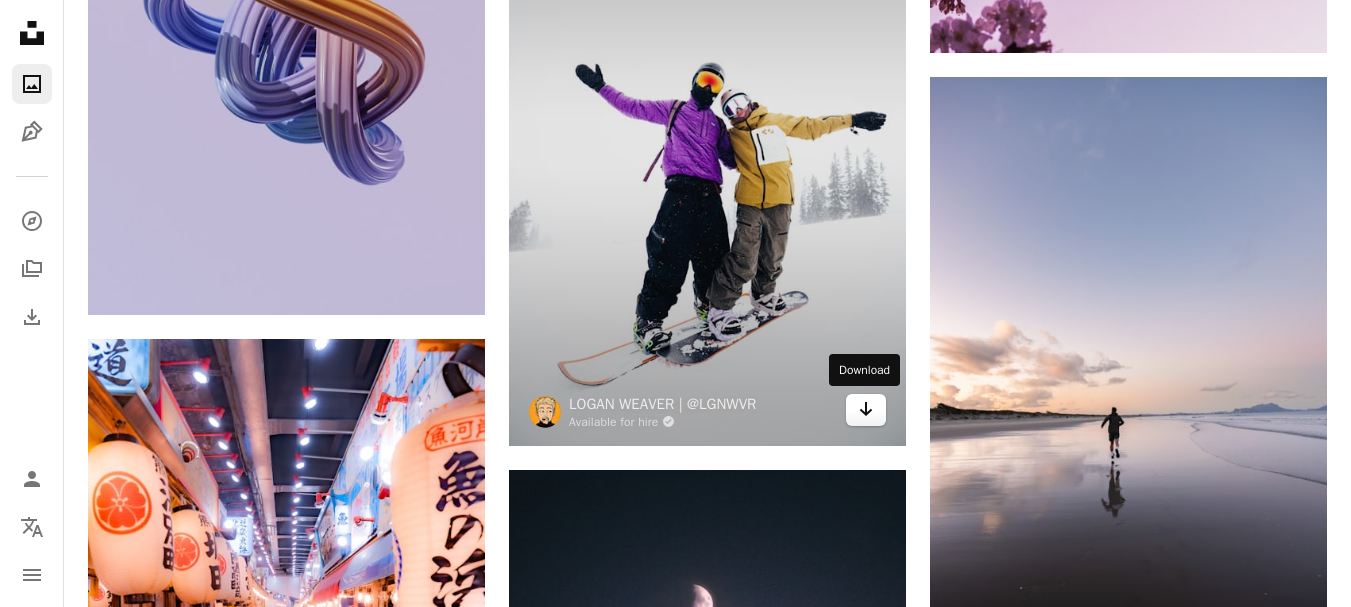 click 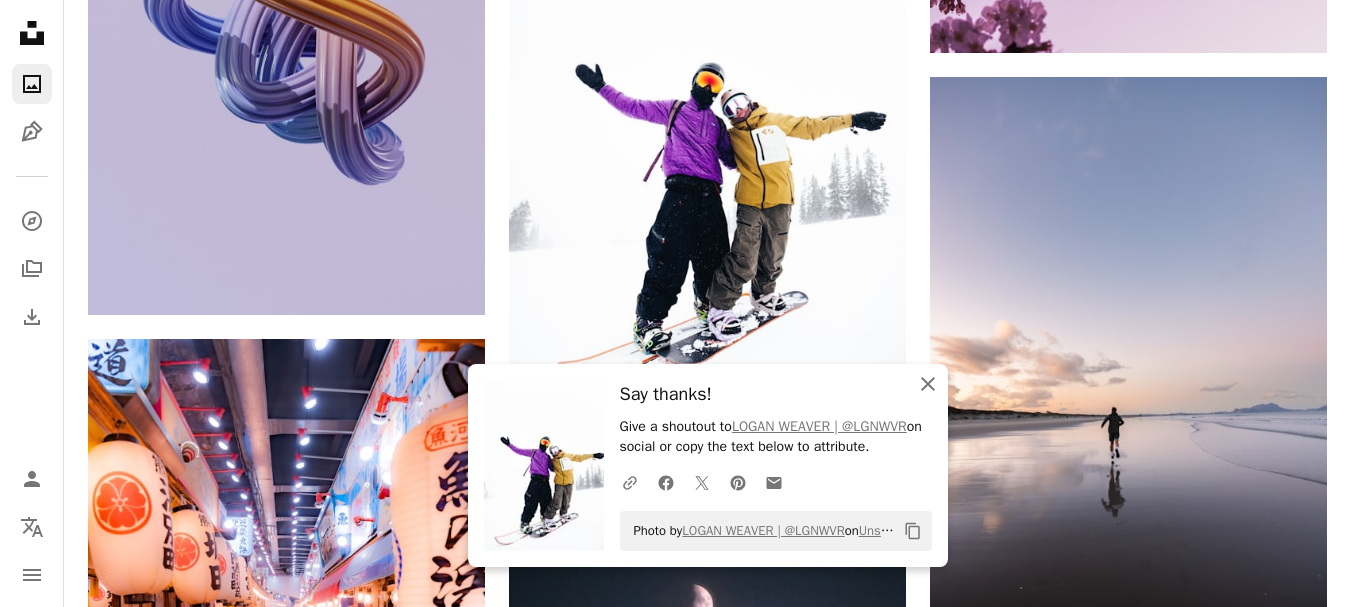 click on "An X shape" 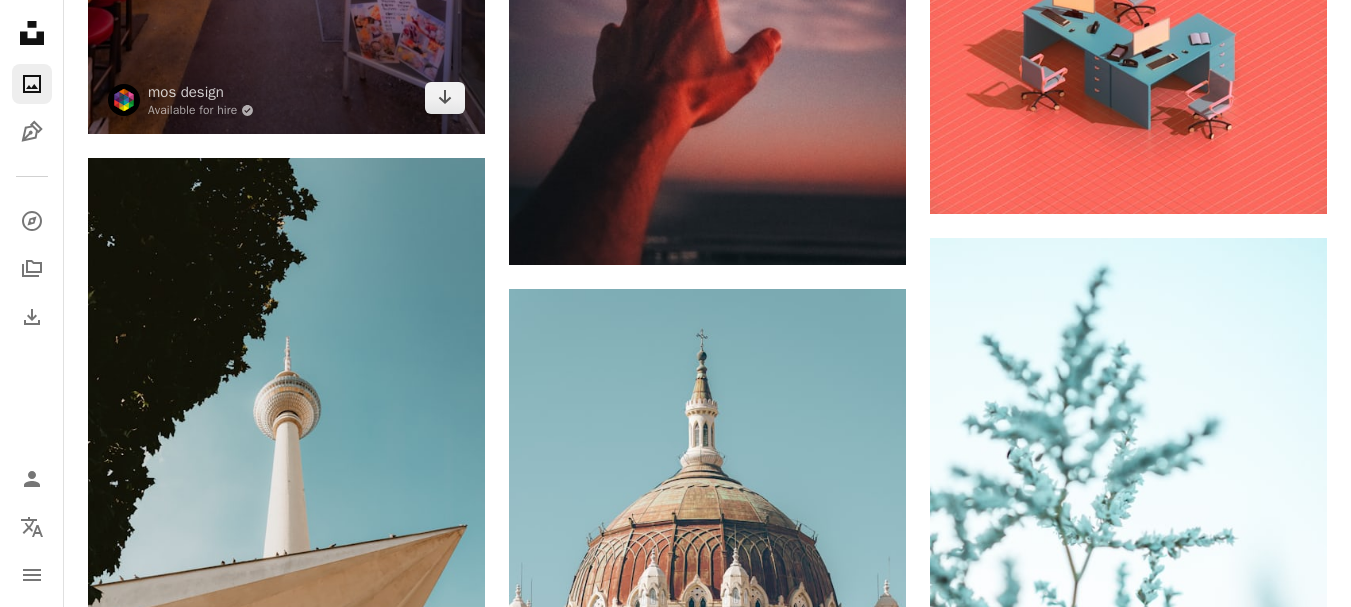 scroll, scrollTop: 148800, scrollLeft: 0, axis: vertical 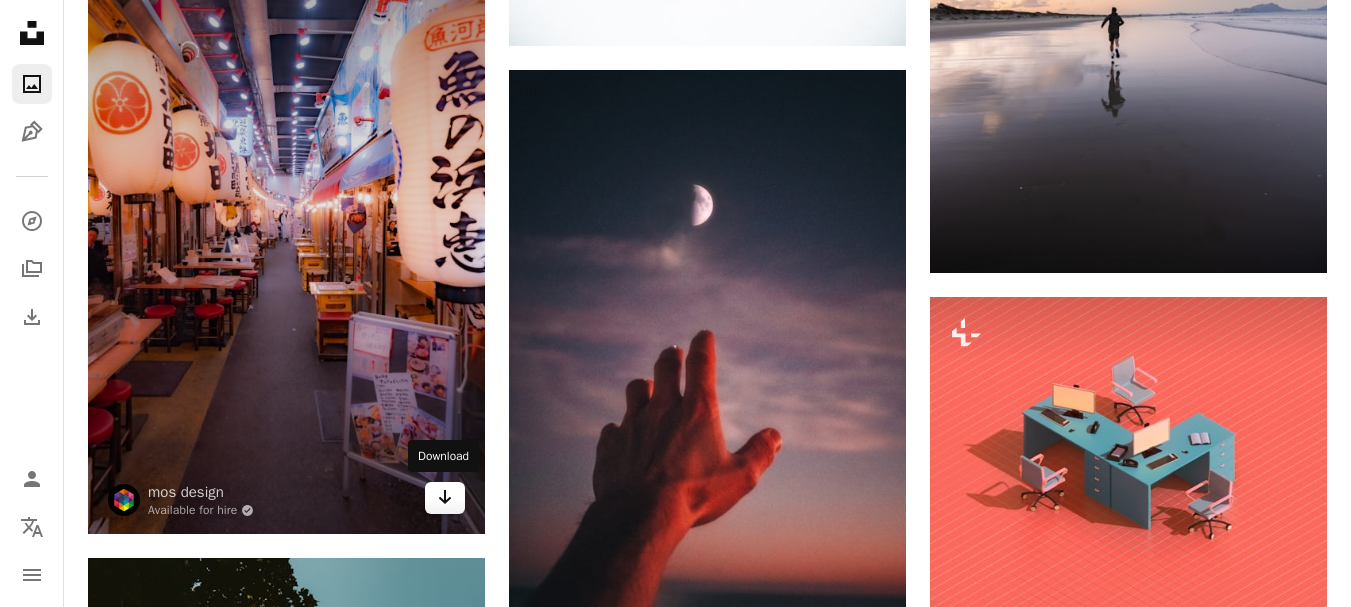 click on "Arrow pointing down" 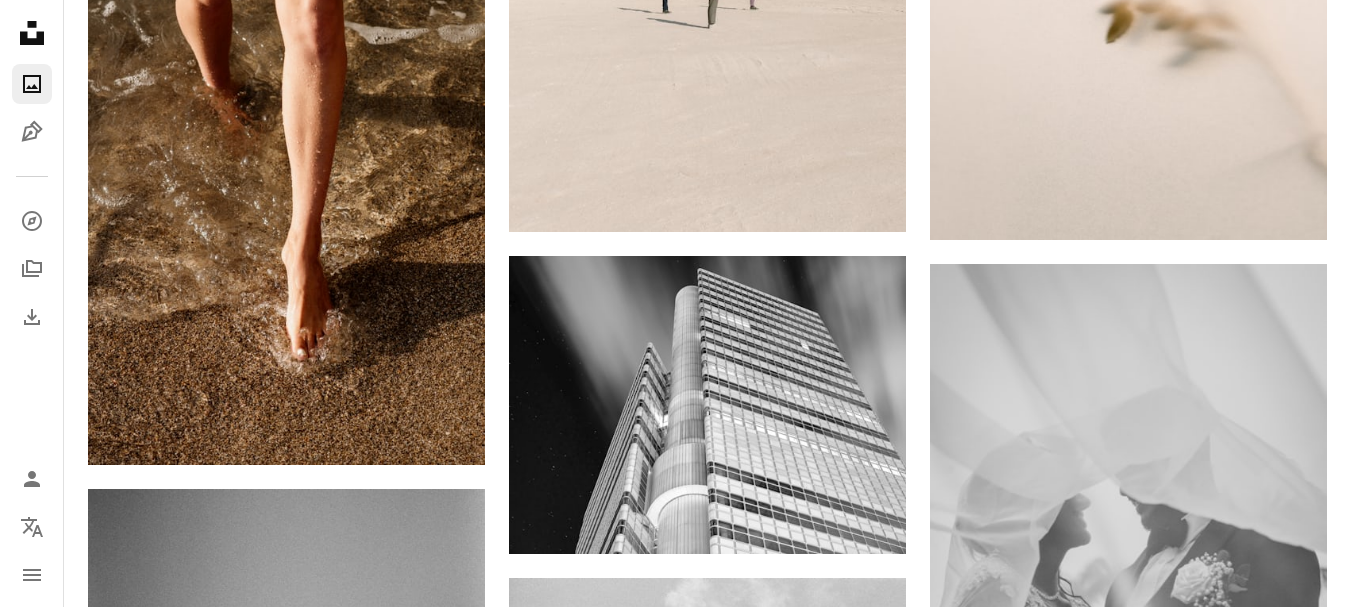 scroll, scrollTop: 158600, scrollLeft: 0, axis: vertical 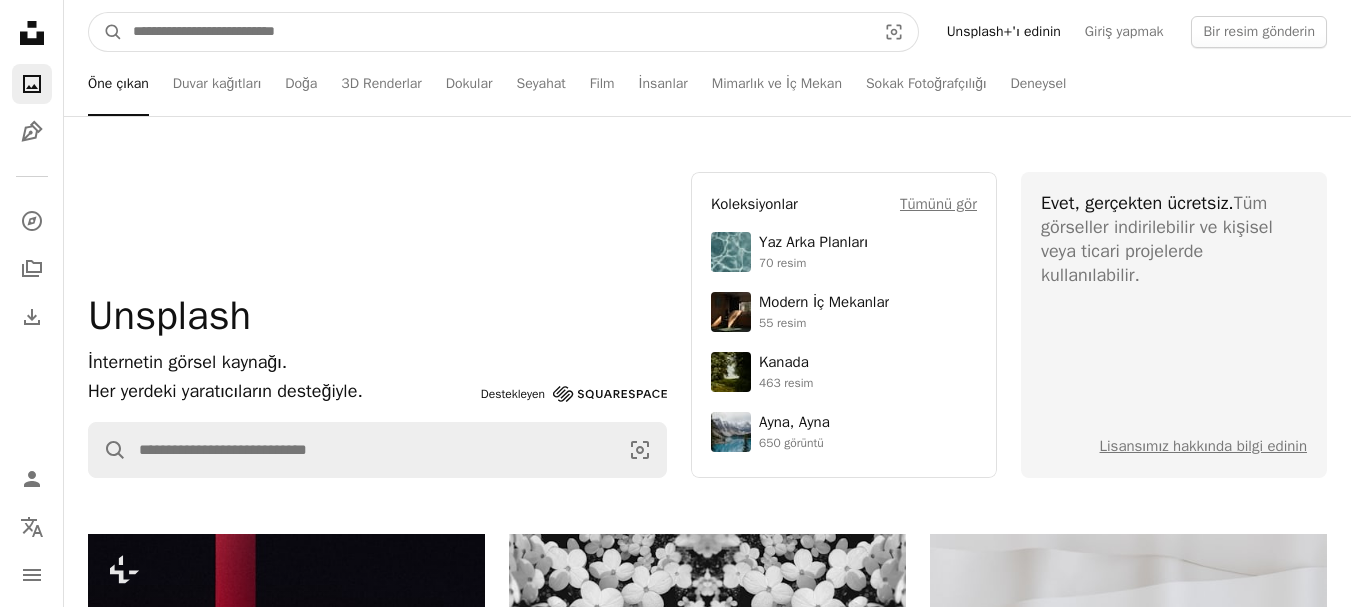 click at bounding box center (496, 32) 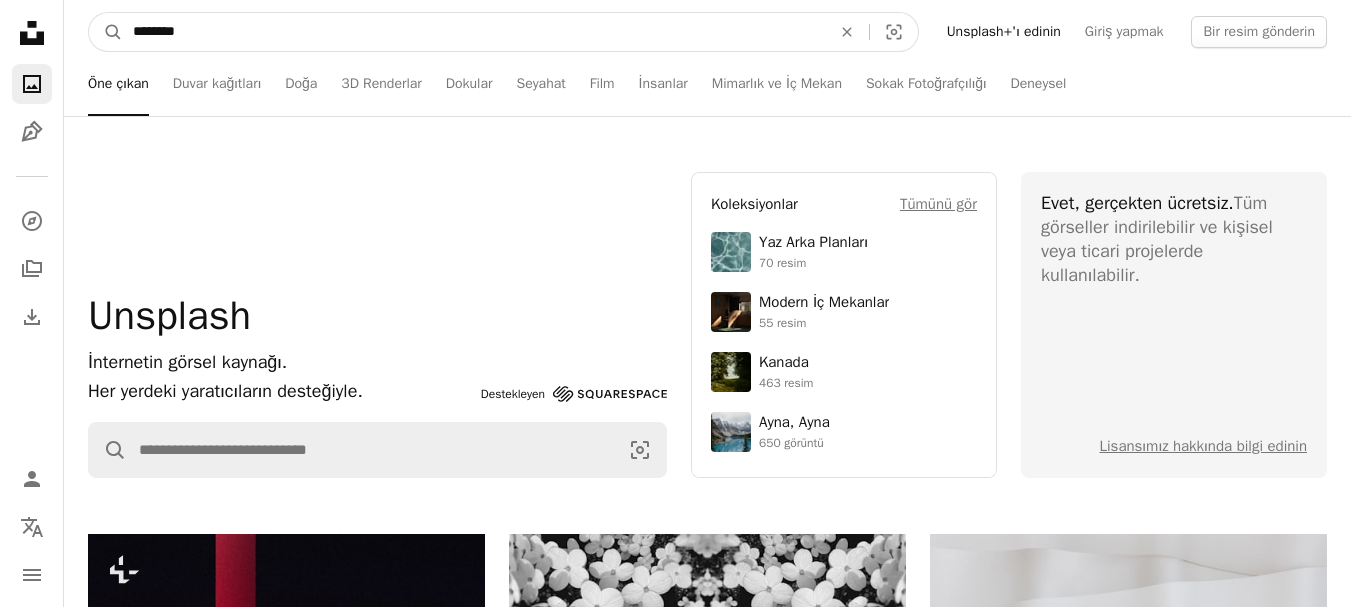type on "********" 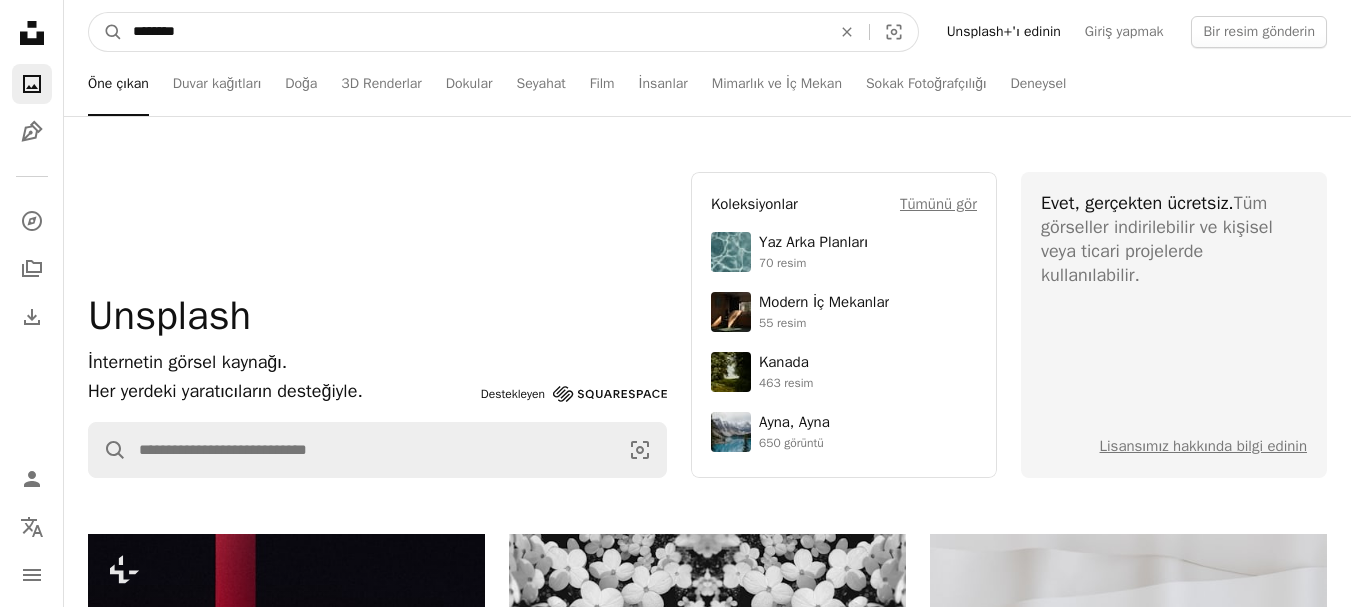 click on "A magnifying glass" at bounding box center (106, 32) 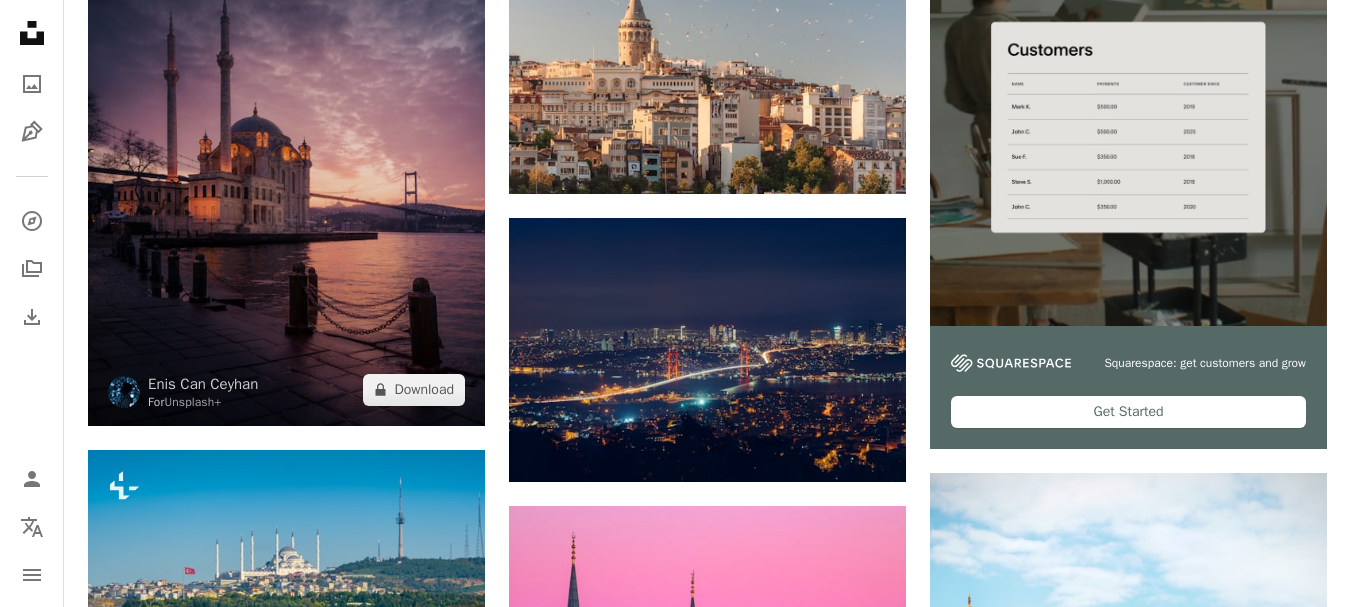 scroll, scrollTop: 600, scrollLeft: 0, axis: vertical 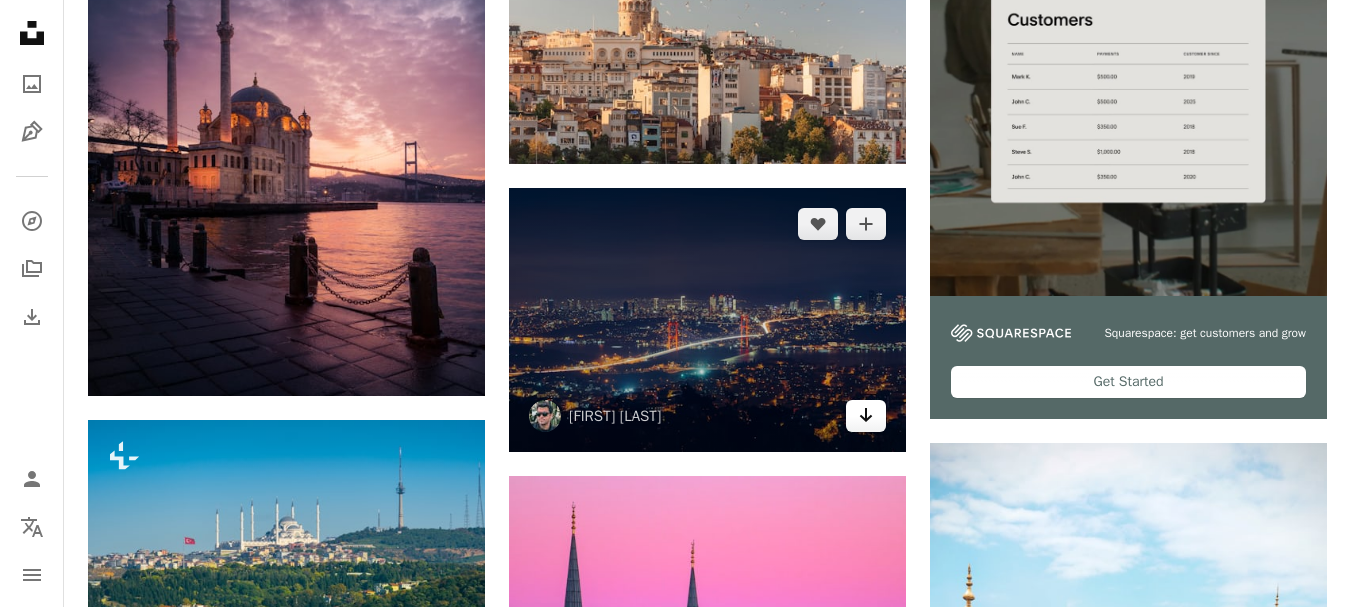 click on "Arrow pointing down" 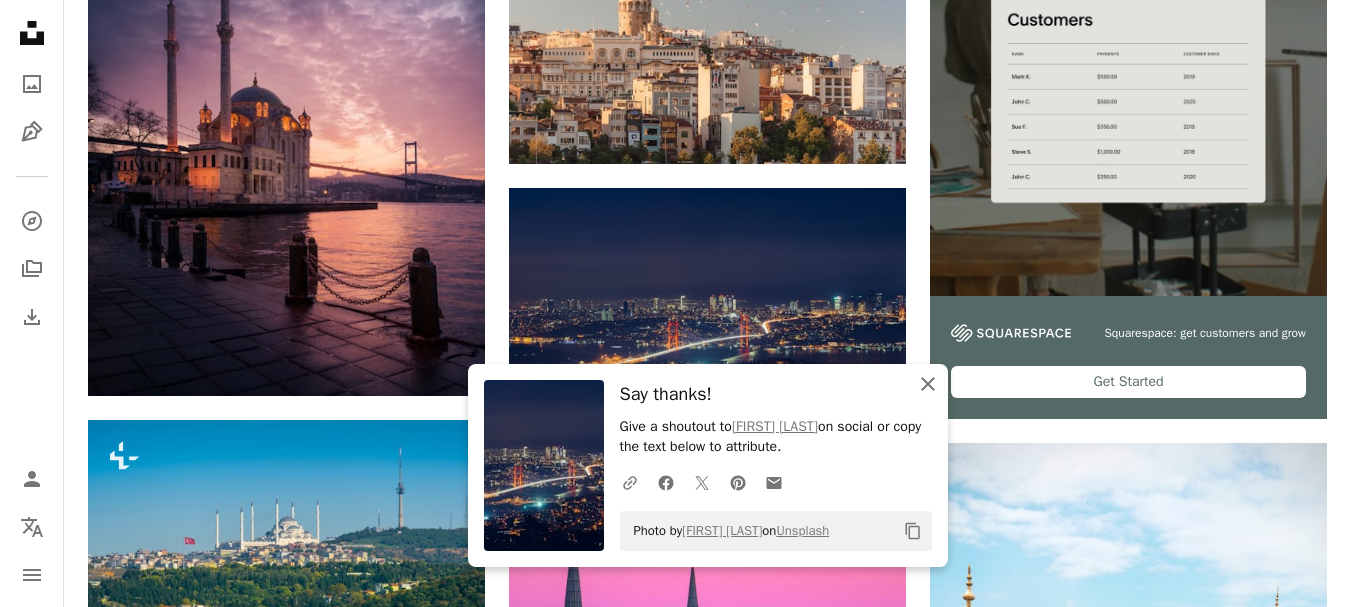 click on "An X shape" 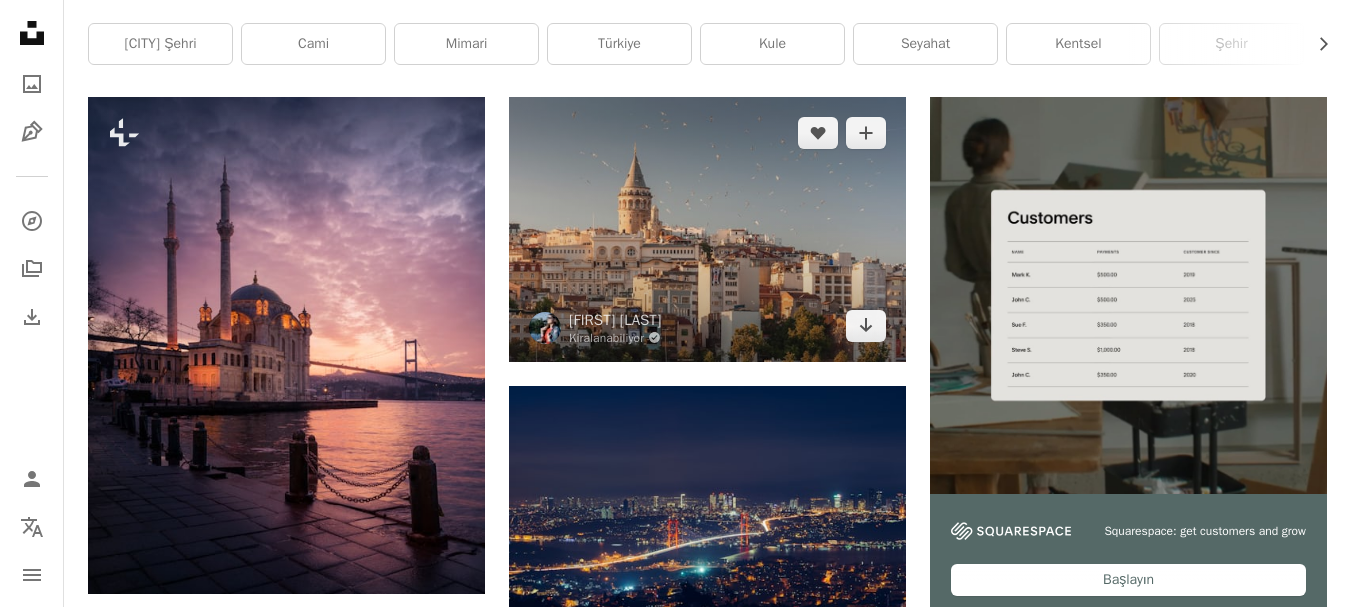 scroll, scrollTop: 400, scrollLeft: 0, axis: vertical 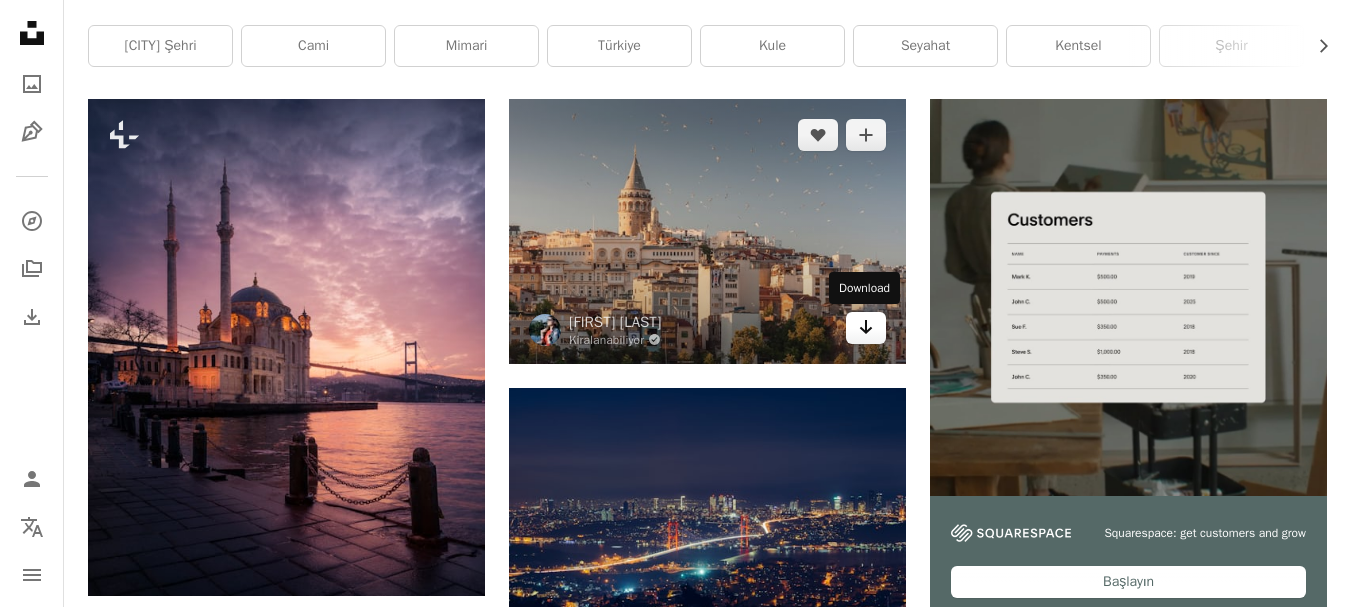 click on "Arrow pointing down" 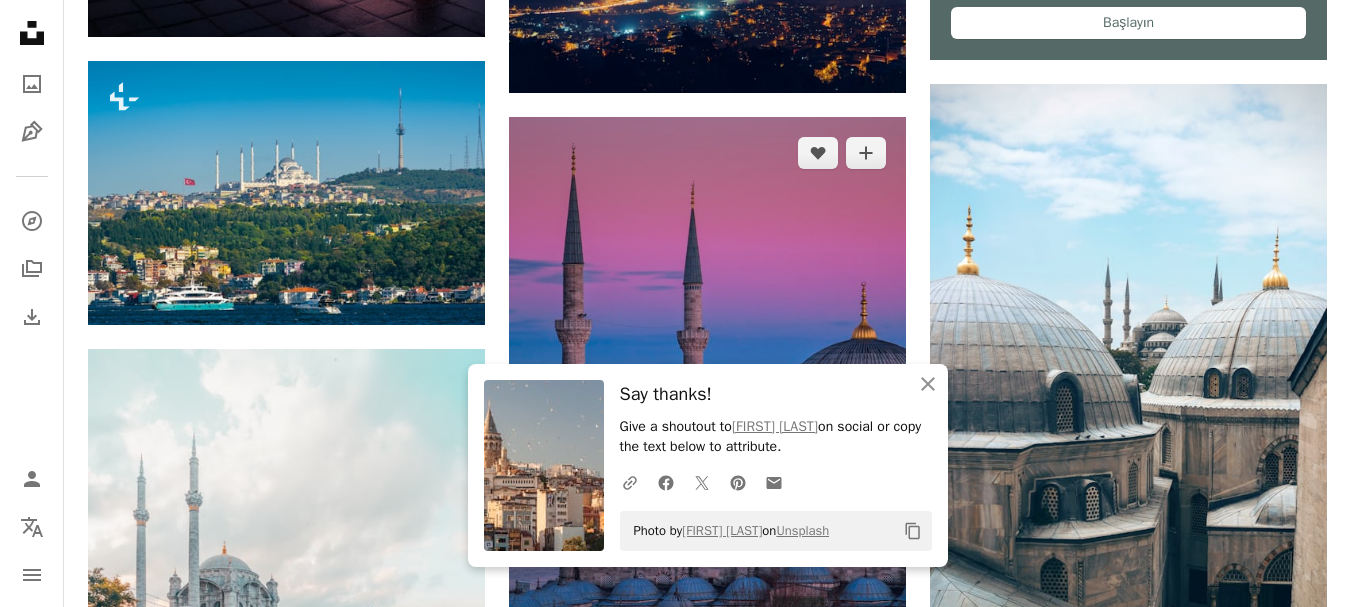 scroll, scrollTop: 1100, scrollLeft: 0, axis: vertical 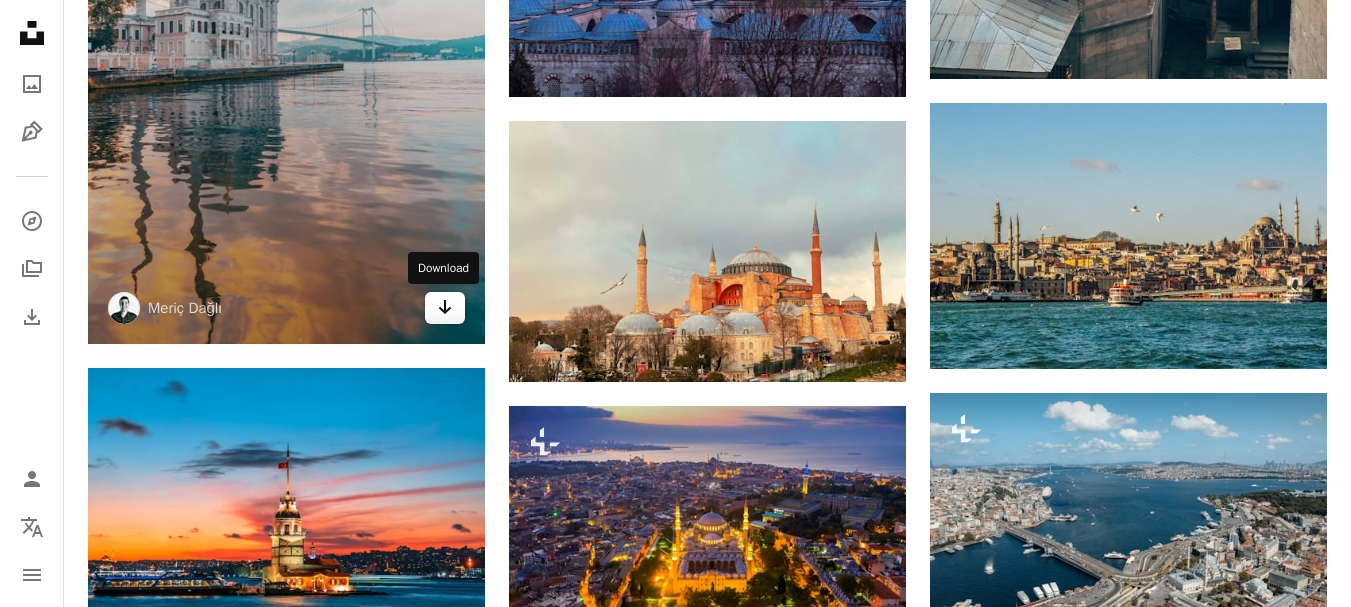 click on "Arrow pointing down" 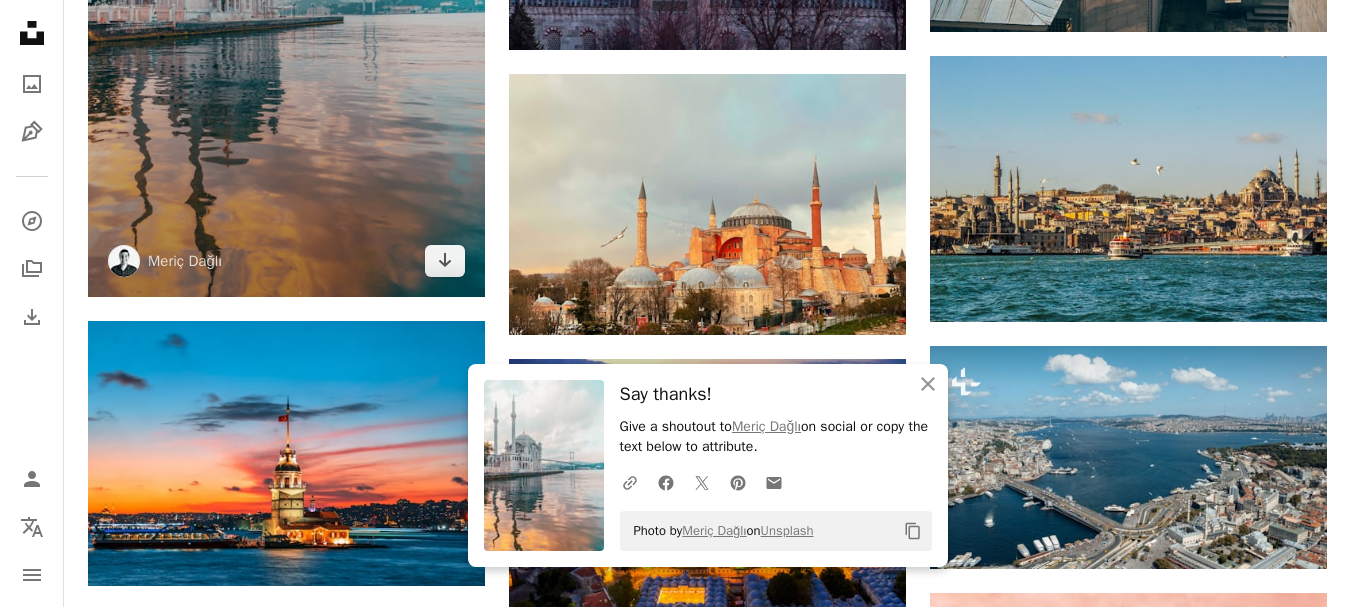 scroll, scrollTop: 1700, scrollLeft: 0, axis: vertical 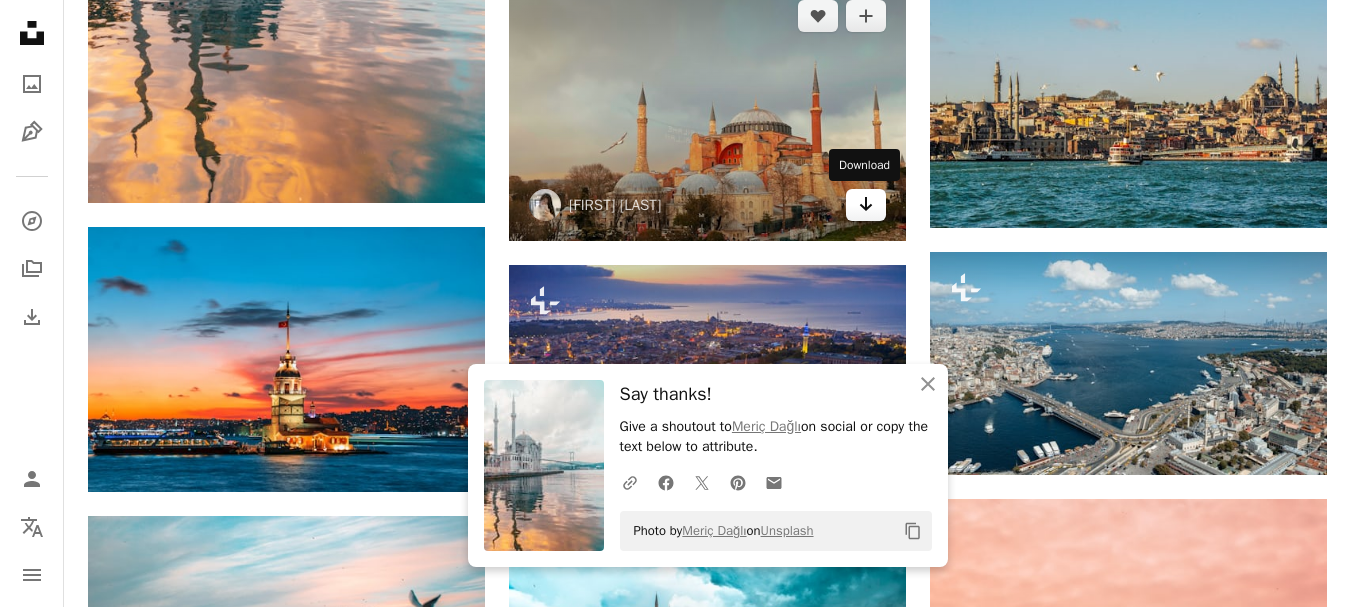 click 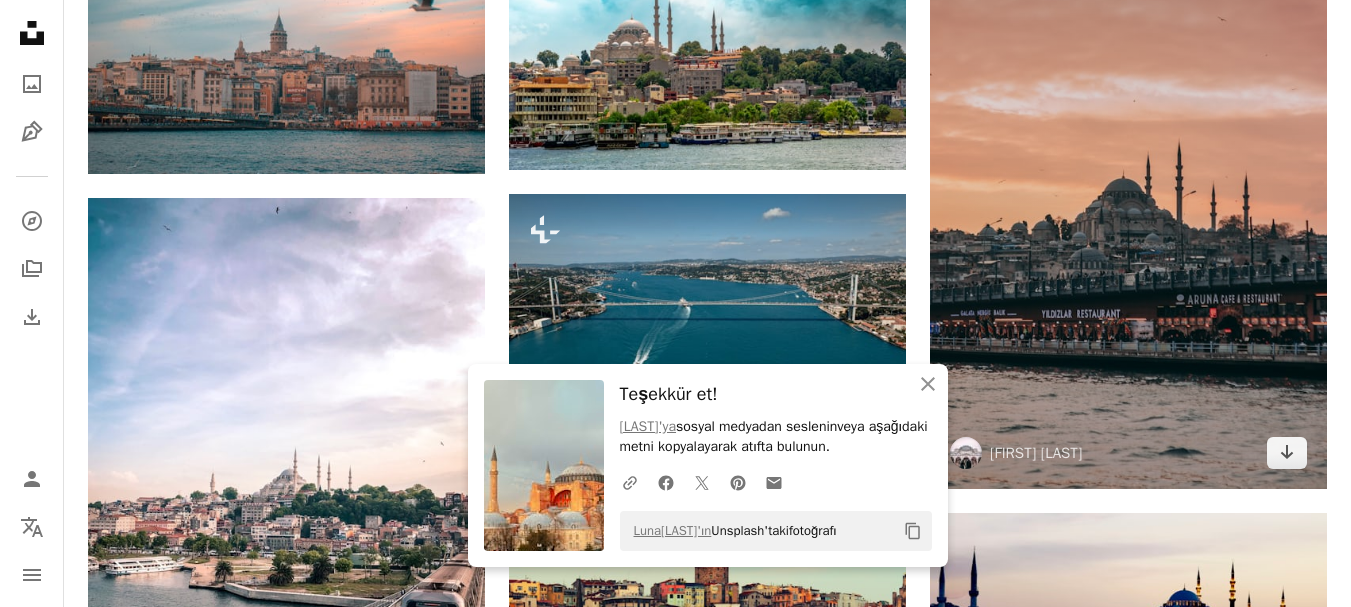 scroll, scrollTop: 2500, scrollLeft: 0, axis: vertical 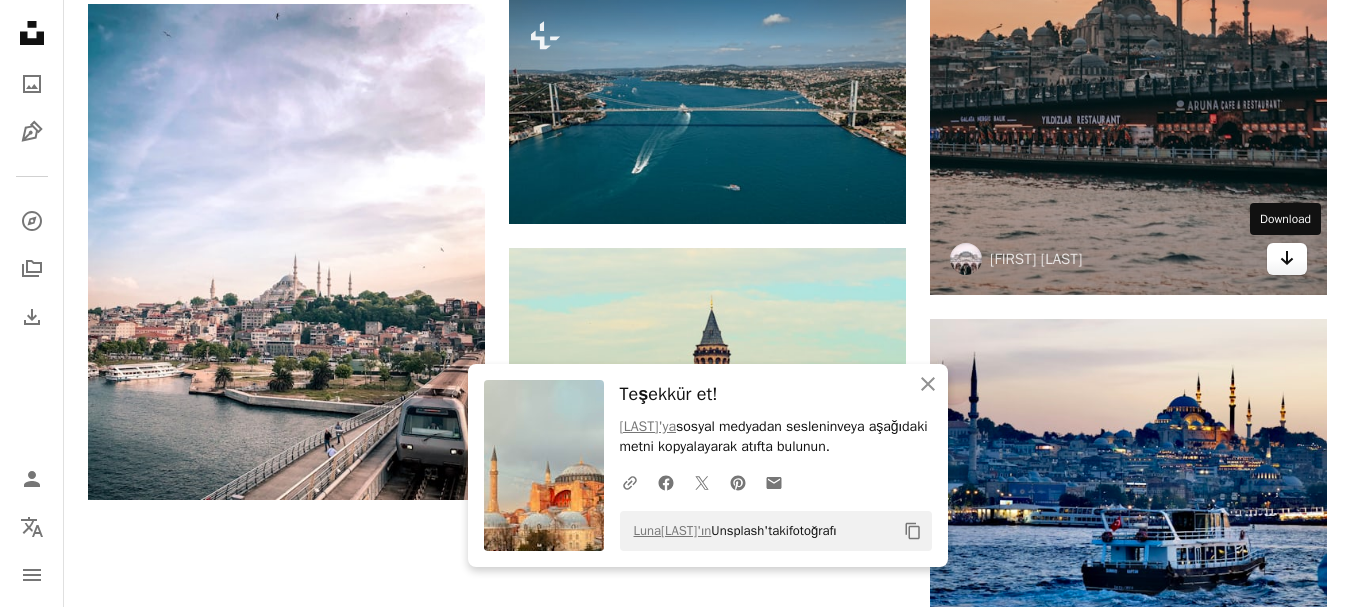 click on "Arrow pointing down" at bounding box center [1287, 259] 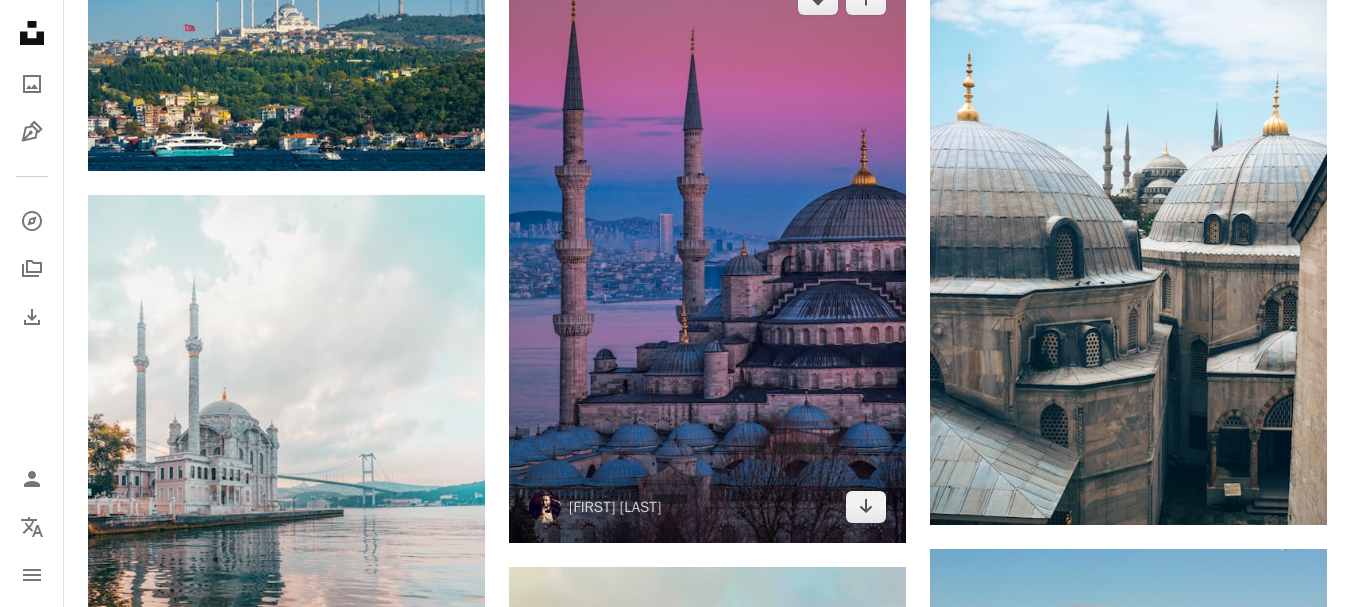 scroll, scrollTop: 1100, scrollLeft: 0, axis: vertical 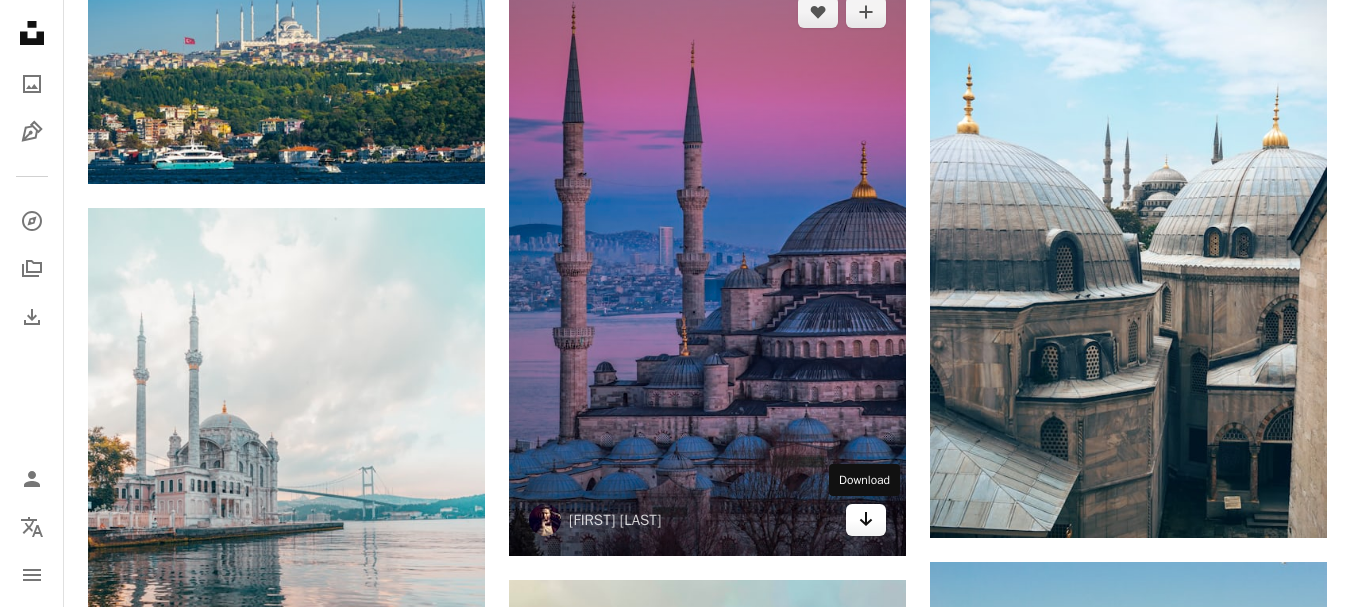 click on "Arrow pointing down" at bounding box center (866, 520) 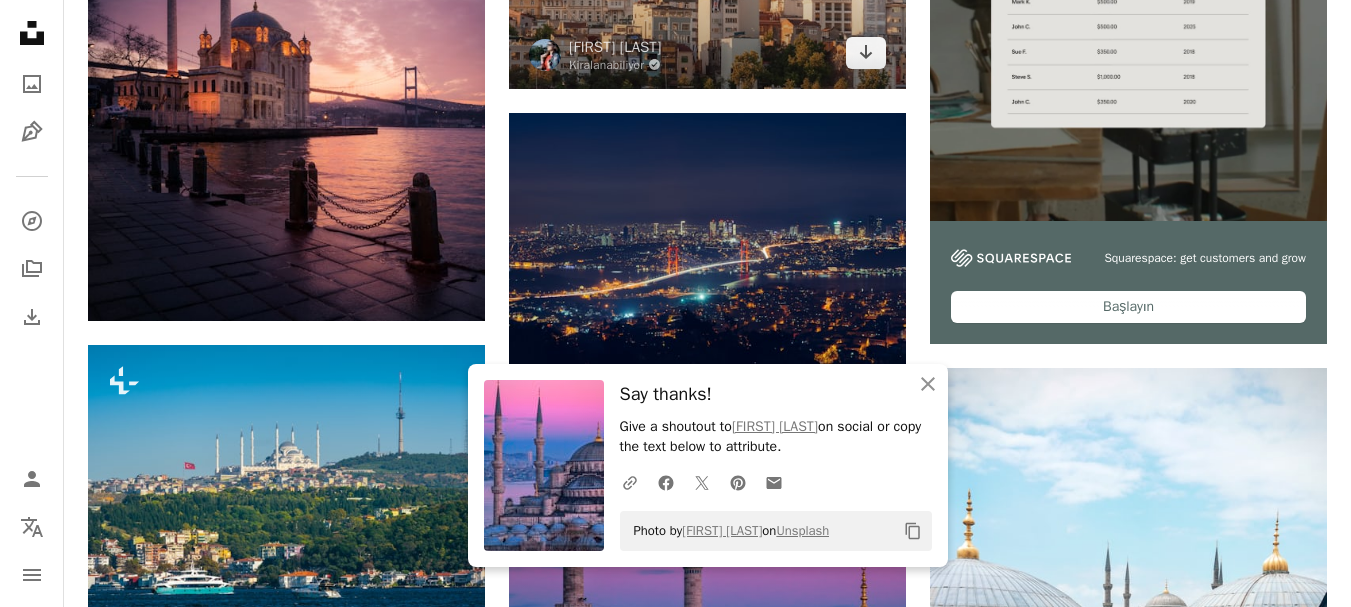 scroll, scrollTop: 500, scrollLeft: 0, axis: vertical 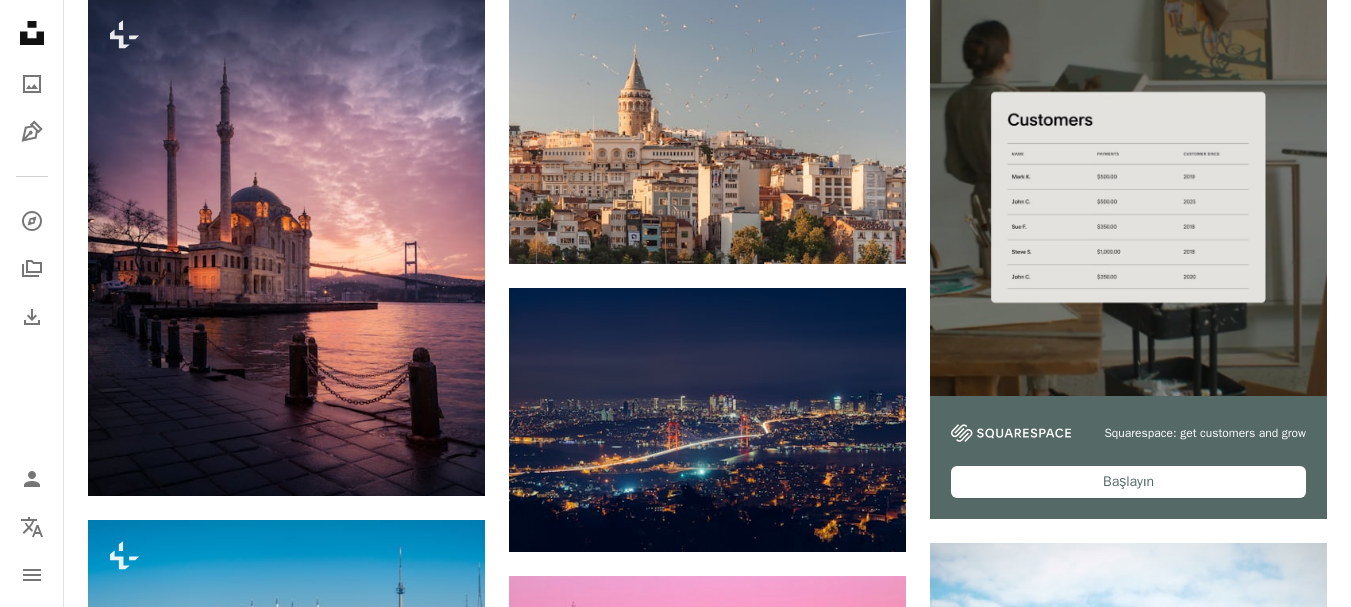 click on "********" at bounding box center (474, -468) 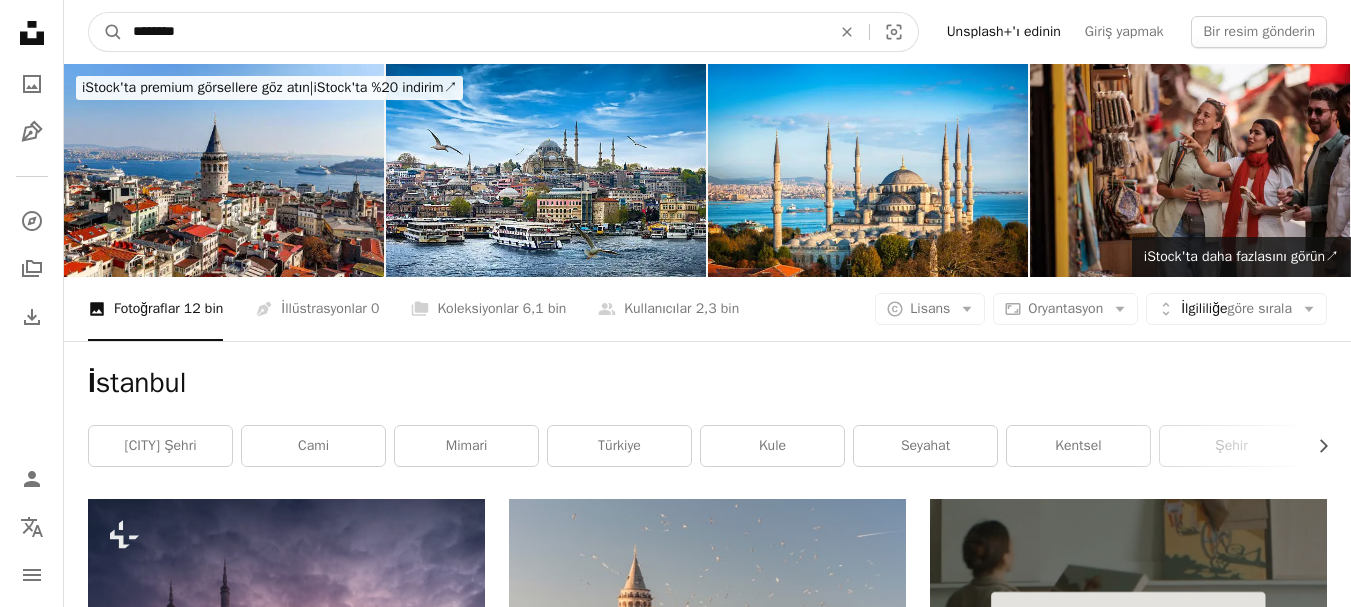 drag, startPoint x: 268, startPoint y: 36, endPoint x: 56, endPoint y: 17, distance: 212.84972 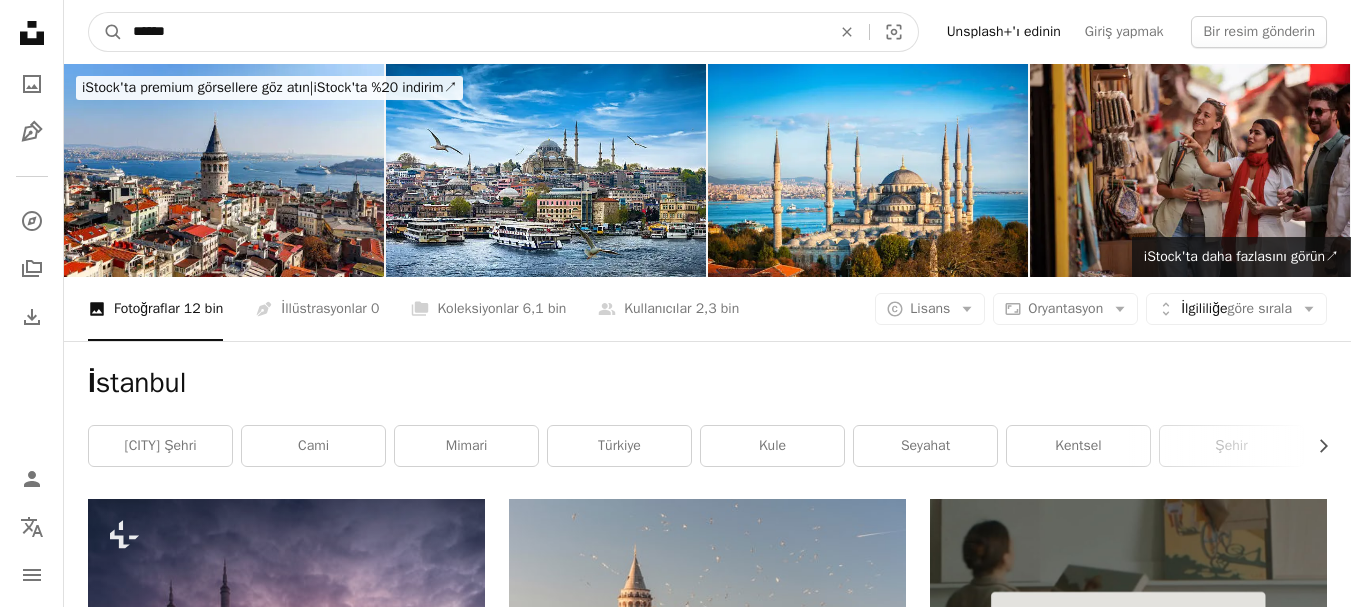 type on "******" 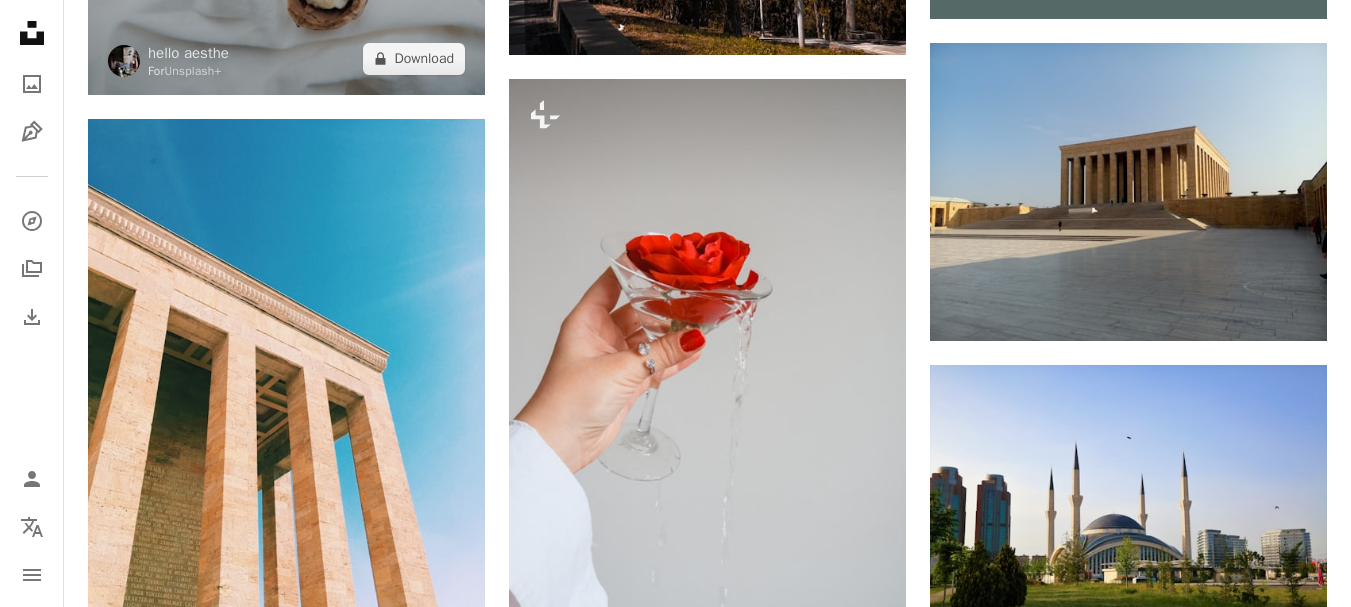 scroll, scrollTop: 1300, scrollLeft: 0, axis: vertical 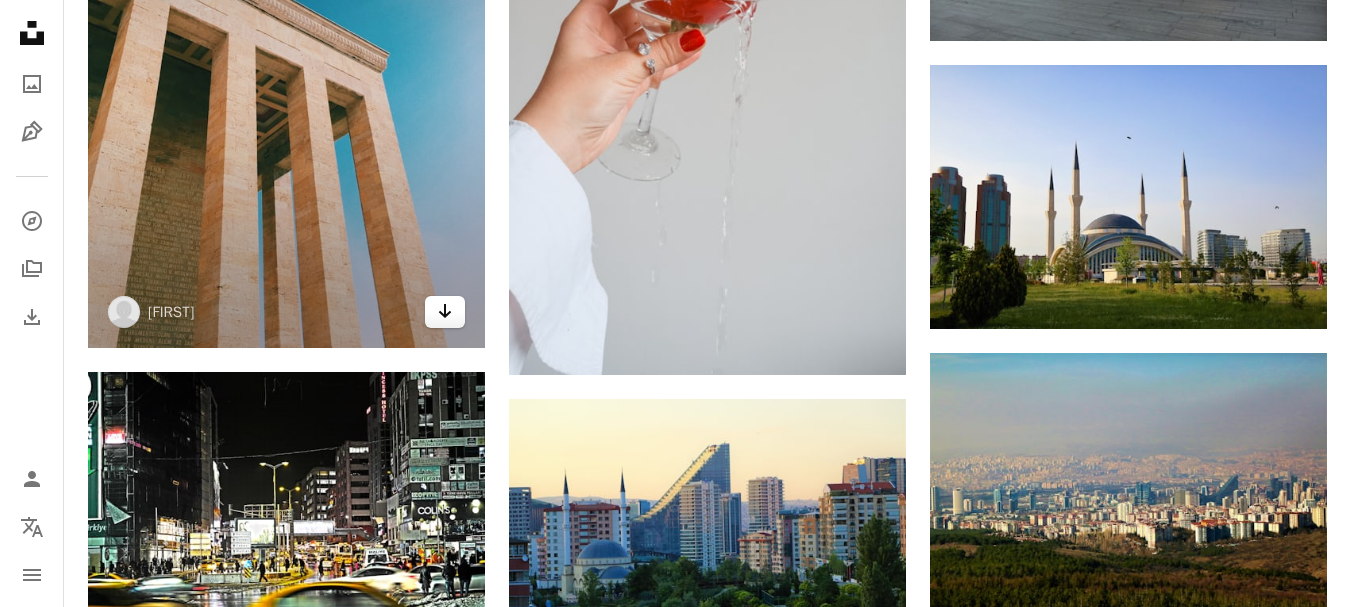 click on "Arrow pointing down" at bounding box center (445, 312) 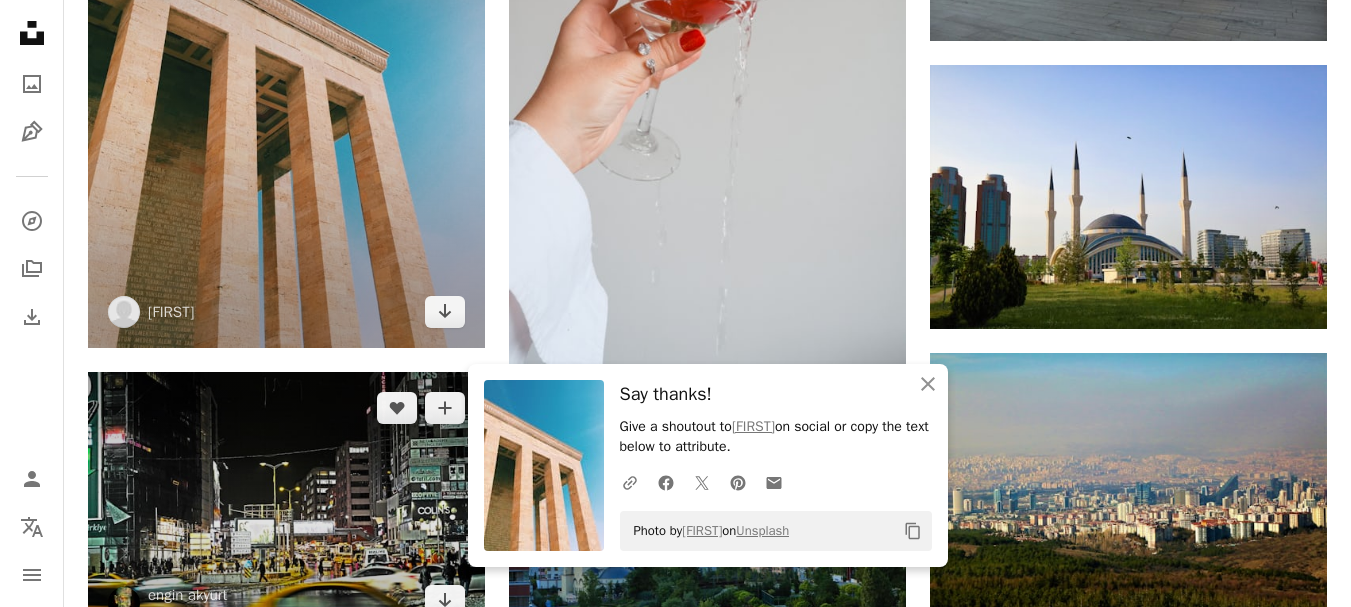 scroll, scrollTop: 1600, scrollLeft: 0, axis: vertical 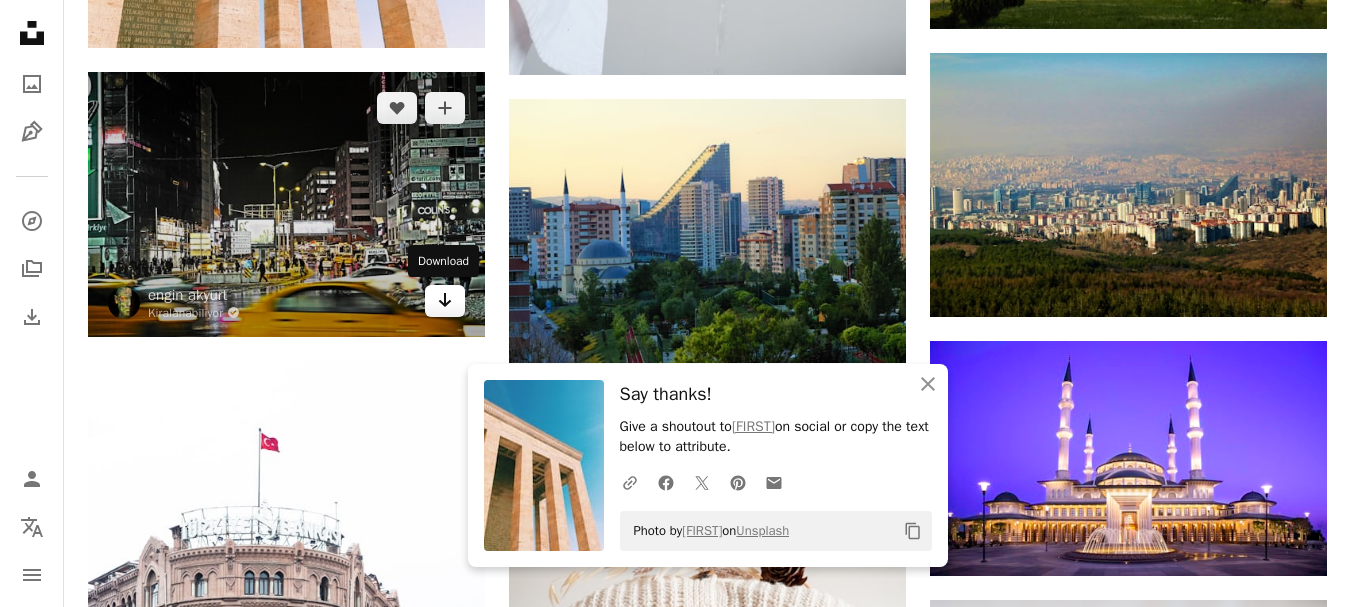 click 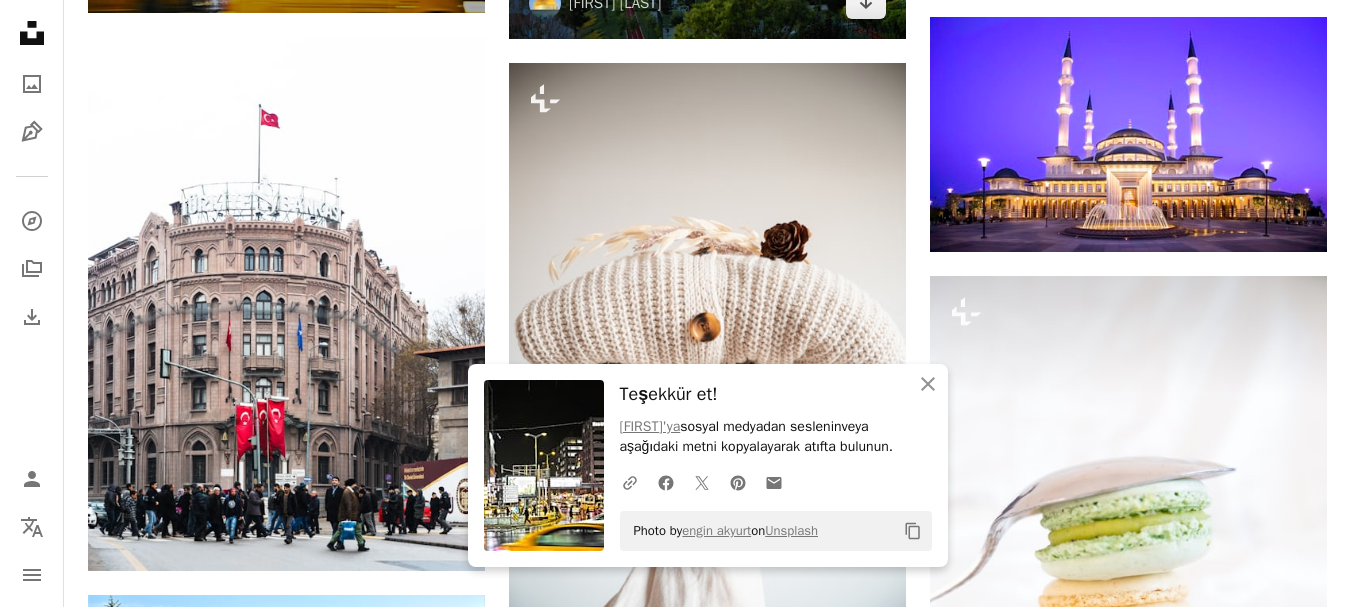 scroll, scrollTop: 2200, scrollLeft: 0, axis: vertical 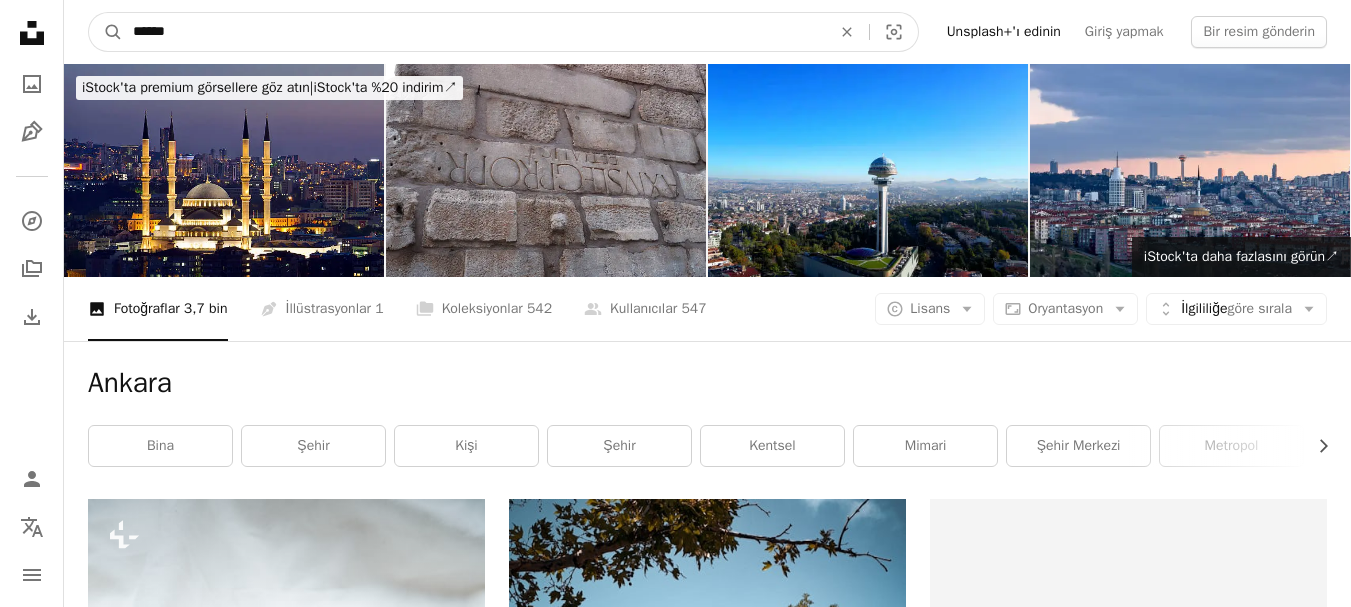 drag, startPoint x: 251, startPoint y: 24, endPoint x: 41, endPoint y: 31, distance: 210.11664 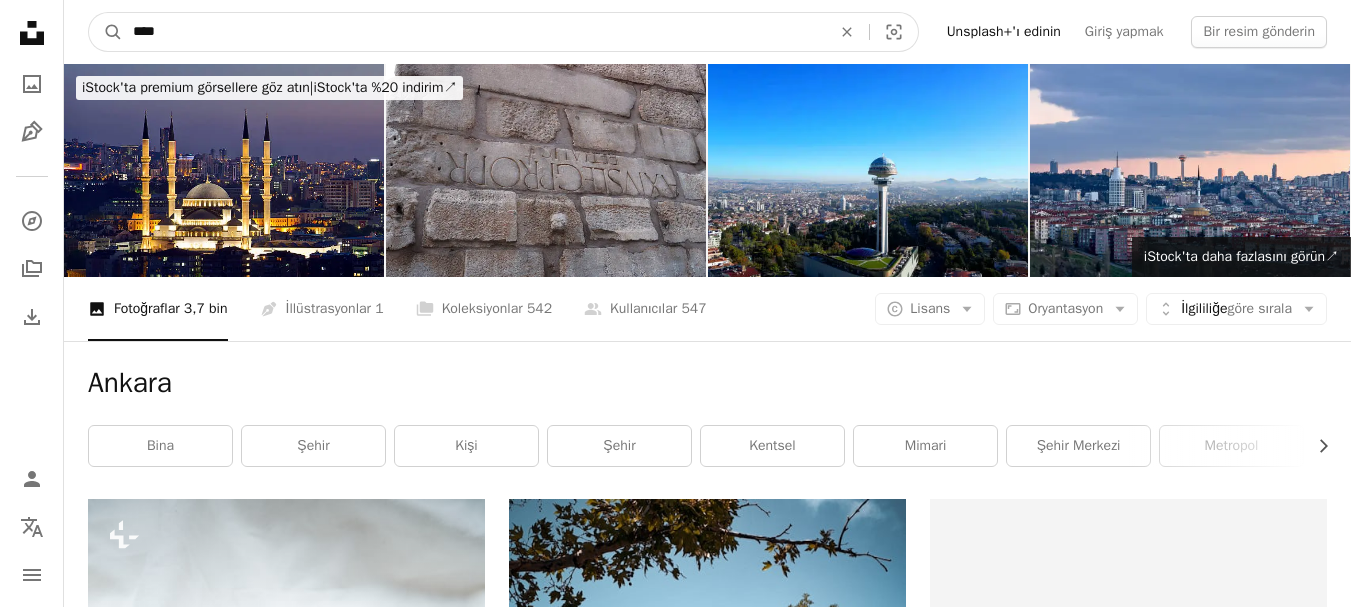 type on "****" 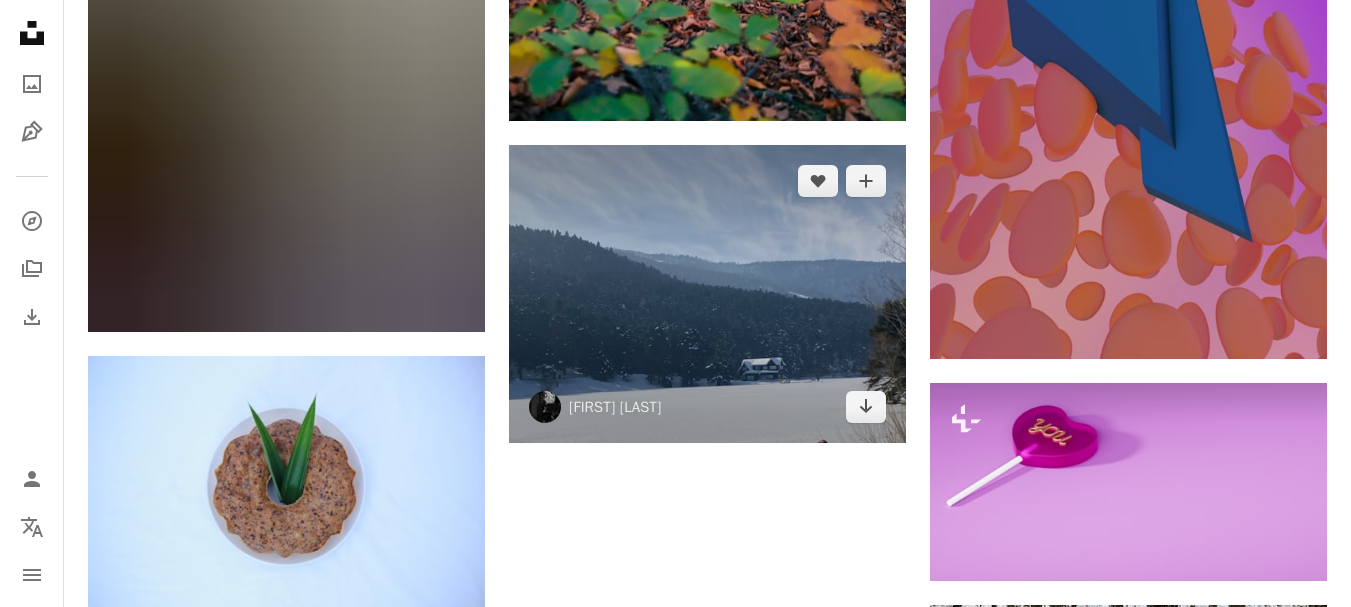 scroll, scrollTop: 3100, scrollLeft: 0, axis: vertical 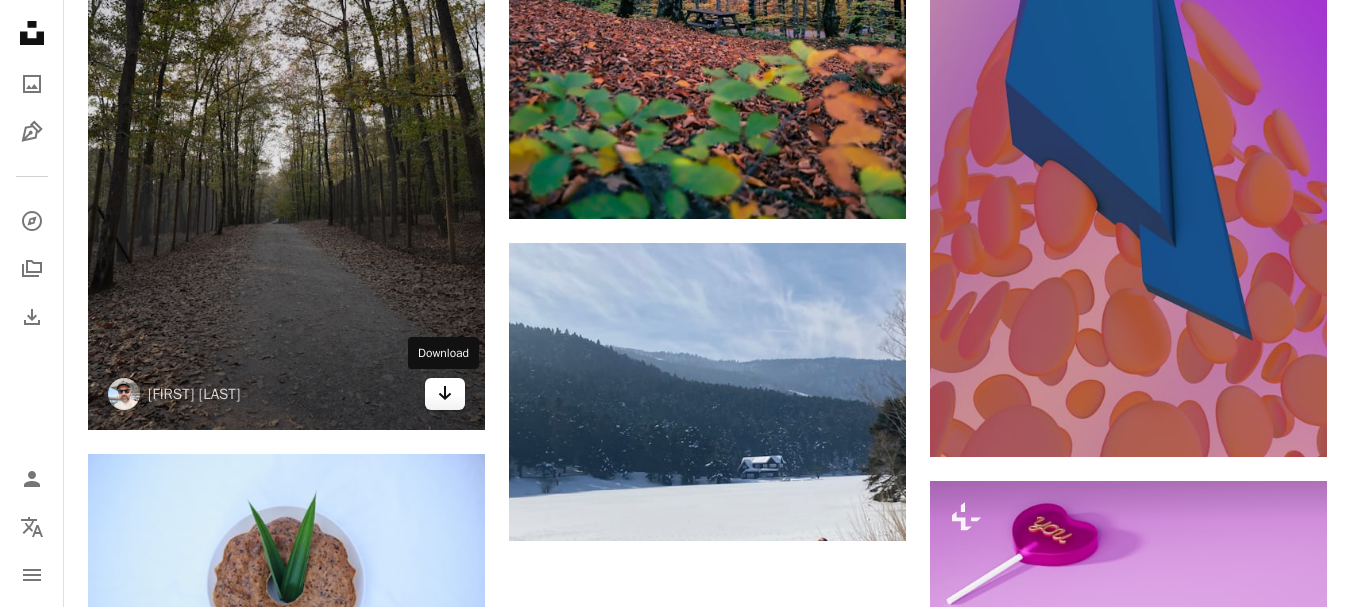 click on "Arrow pointing down" 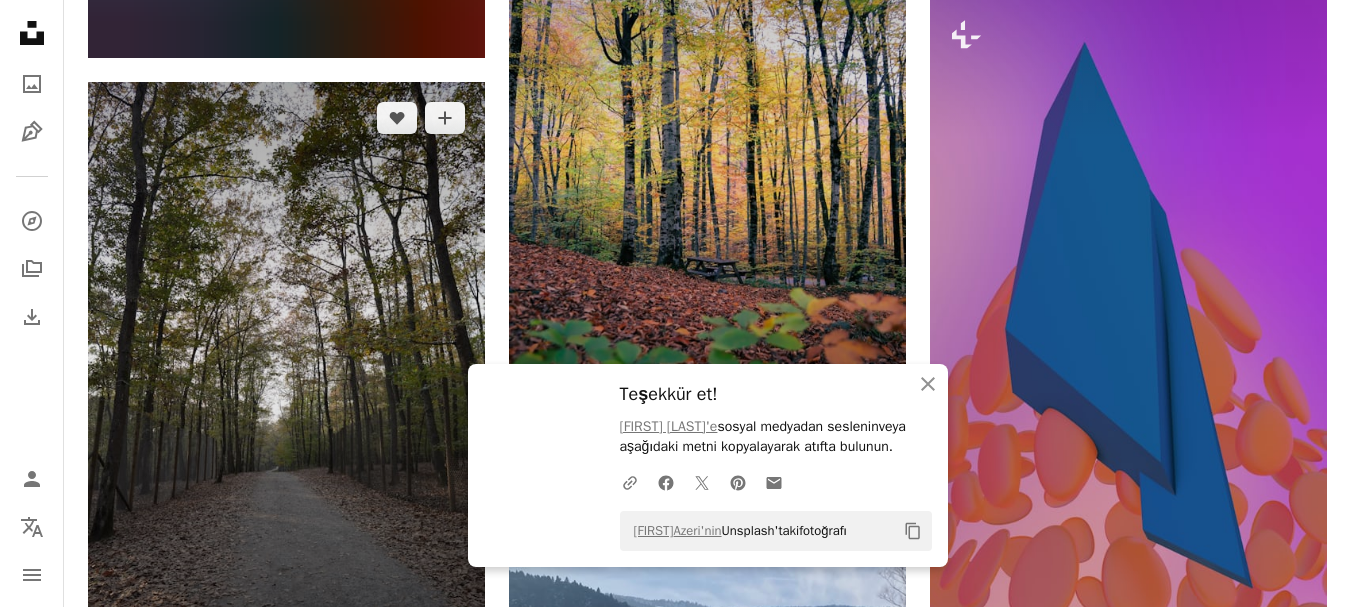 scroll, scrollTop: 2900, scrollLeft: 0, axis: vertical 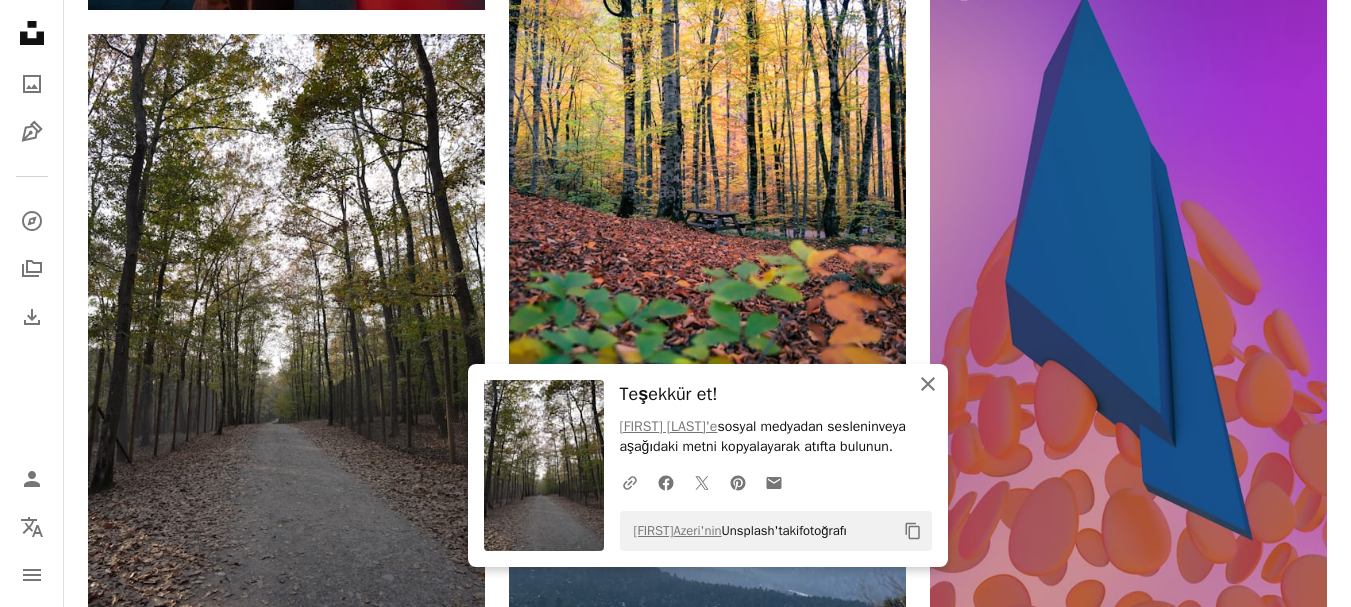click on "An X shape" 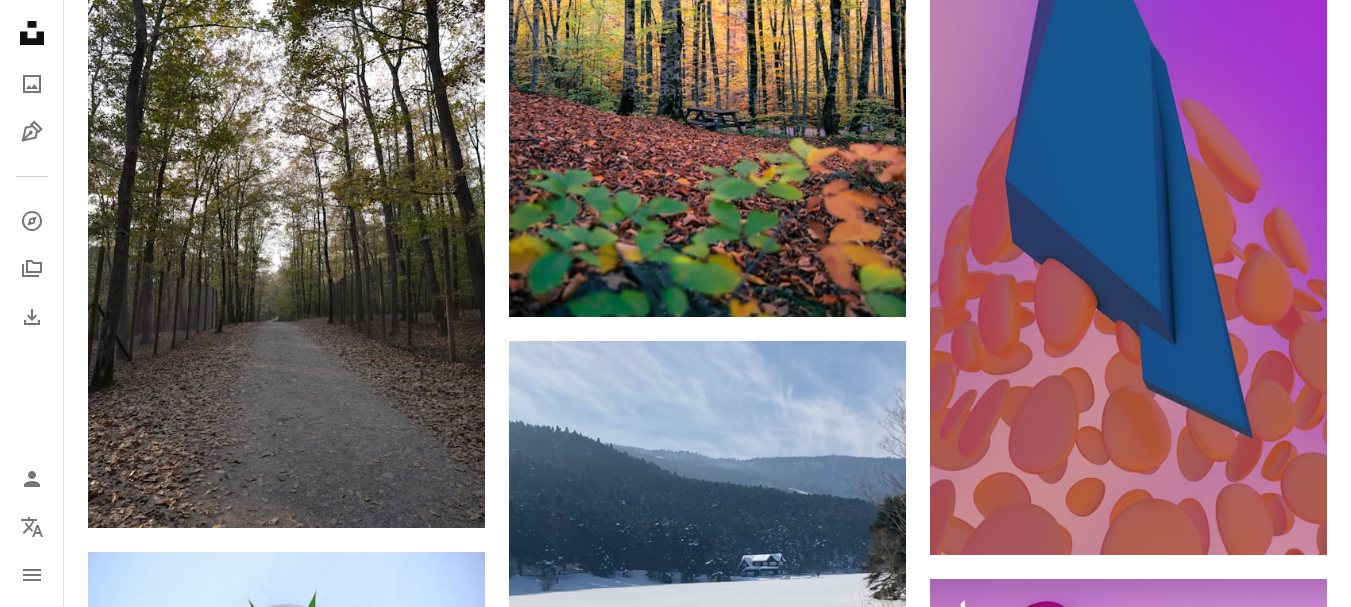 scroll, scrollTop: 3000, scrollLeft: 0, axis: vertical 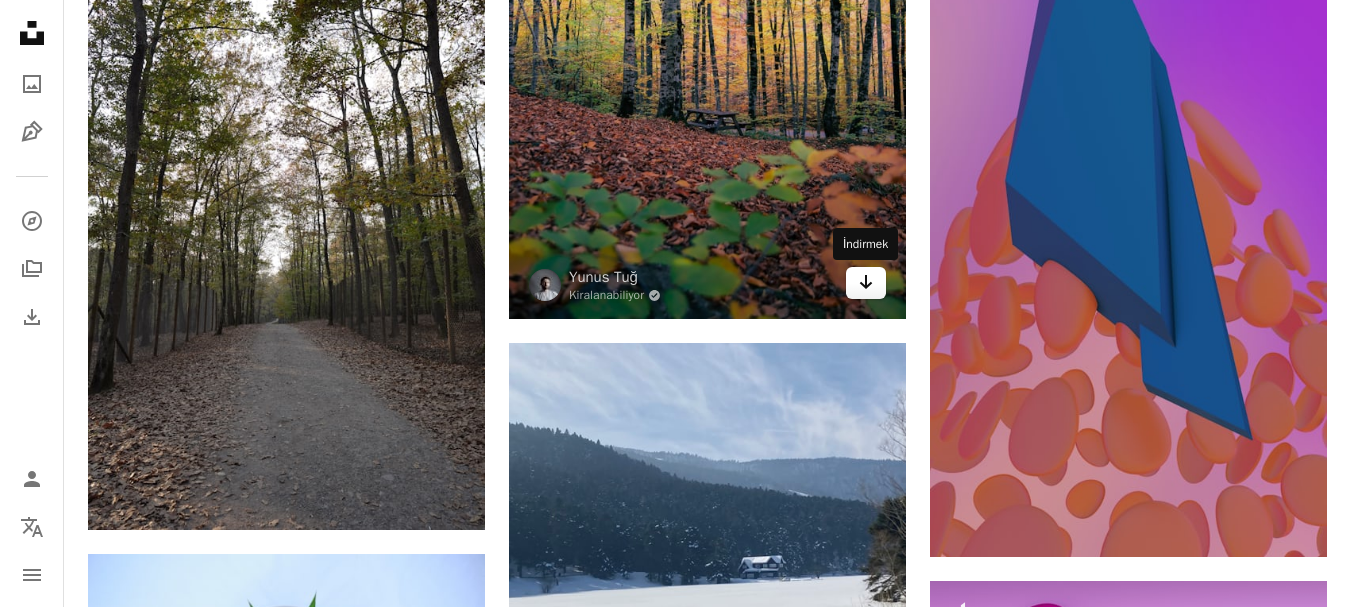 click on "Arrow pointing down" 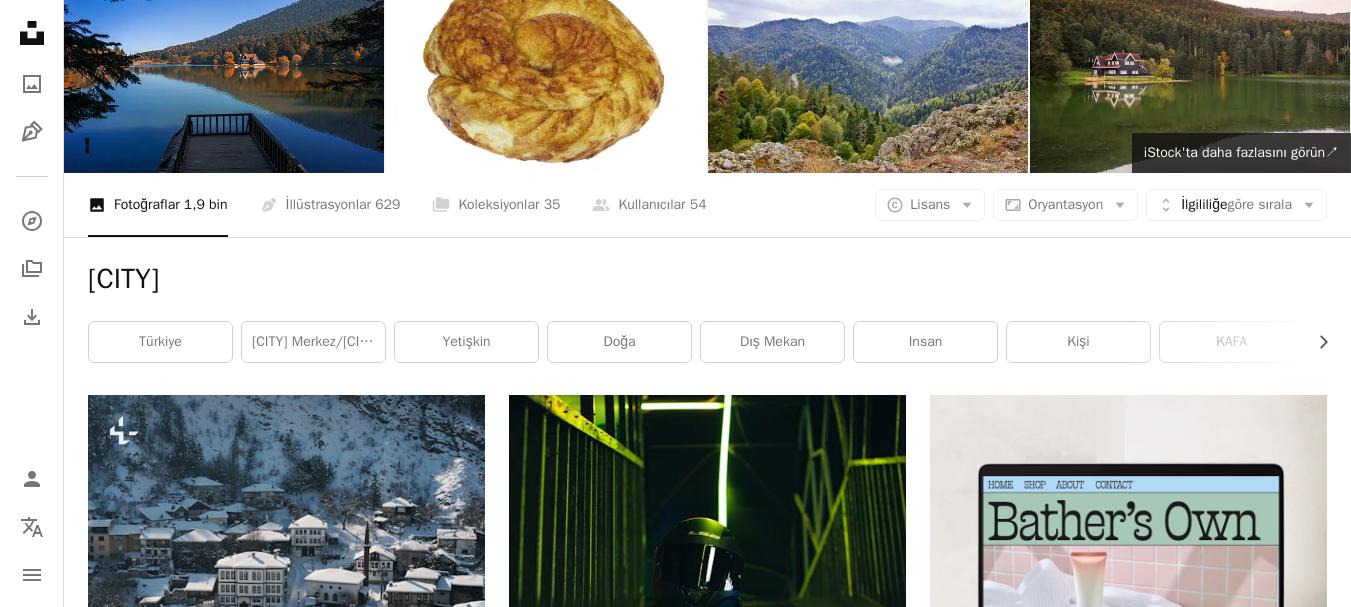 scroll, scrollTop: 0, scrollLeft: 0, axis: both 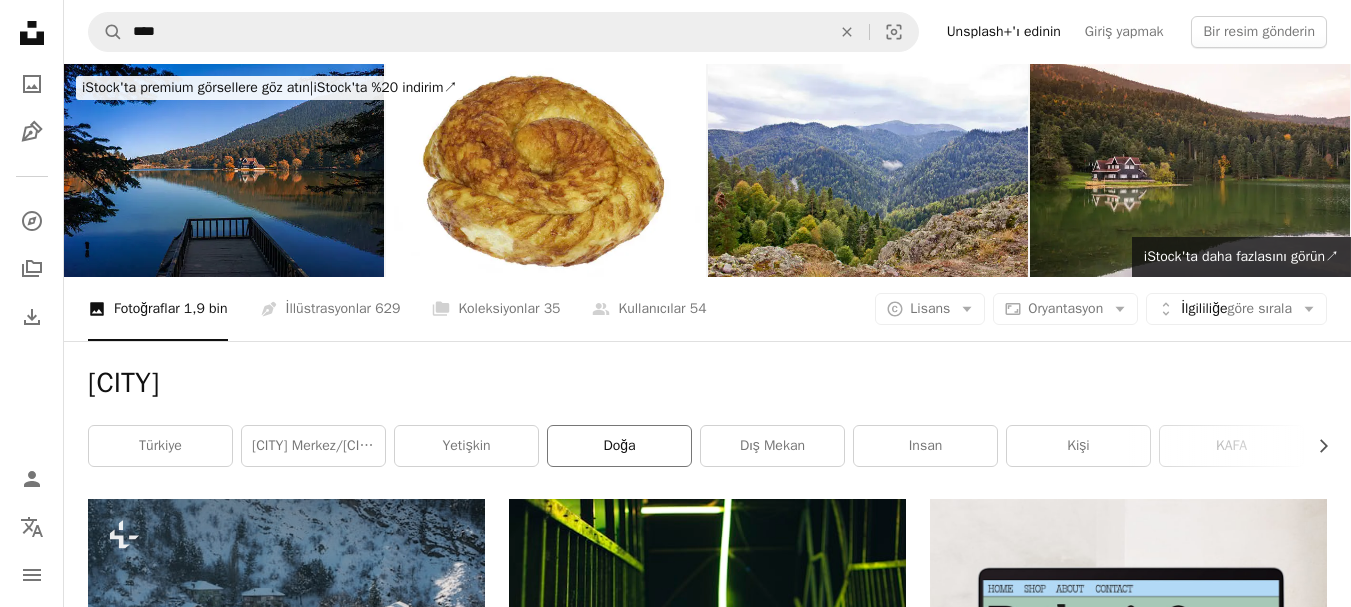 click on "doğa" at bounding box center (619, 445) 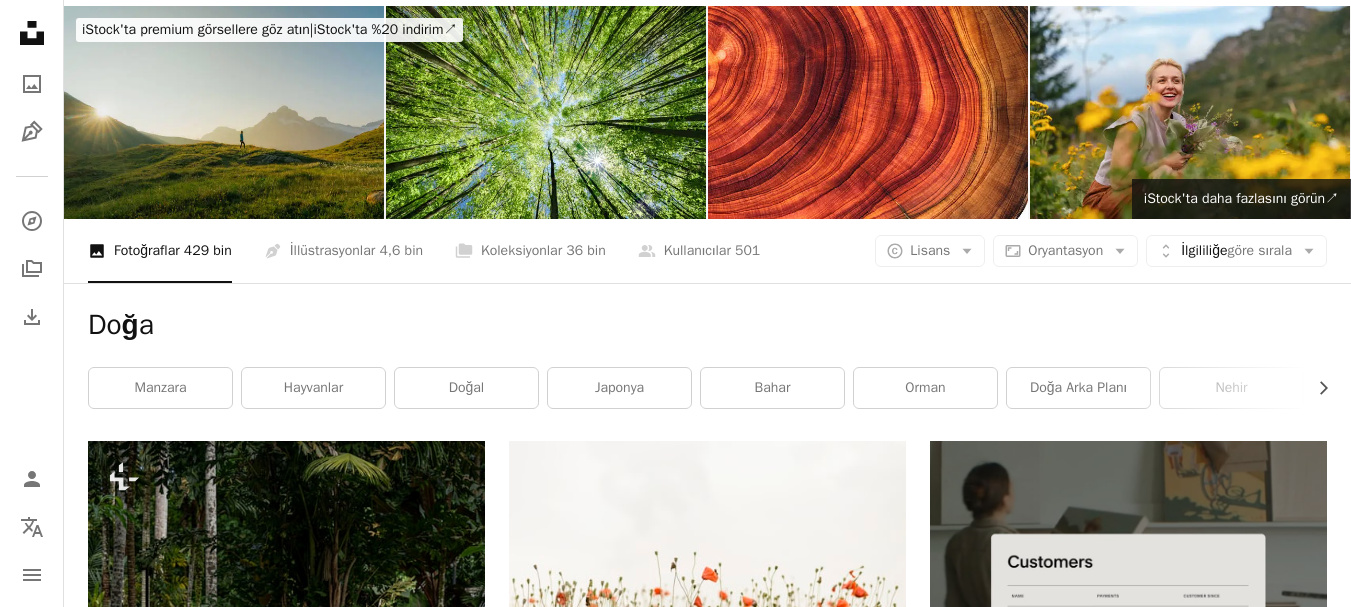scroll, scrollTop: 0, scrollLeft: 0, axis: both 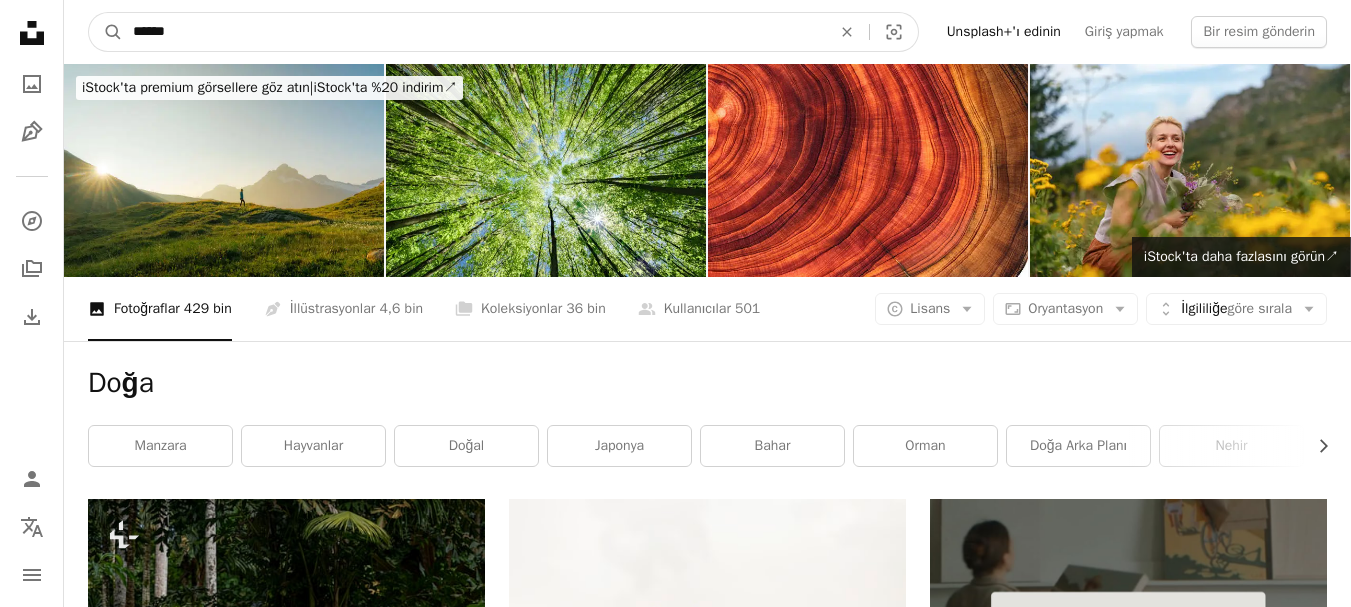 click on "******" at bounding box center (474, 32) 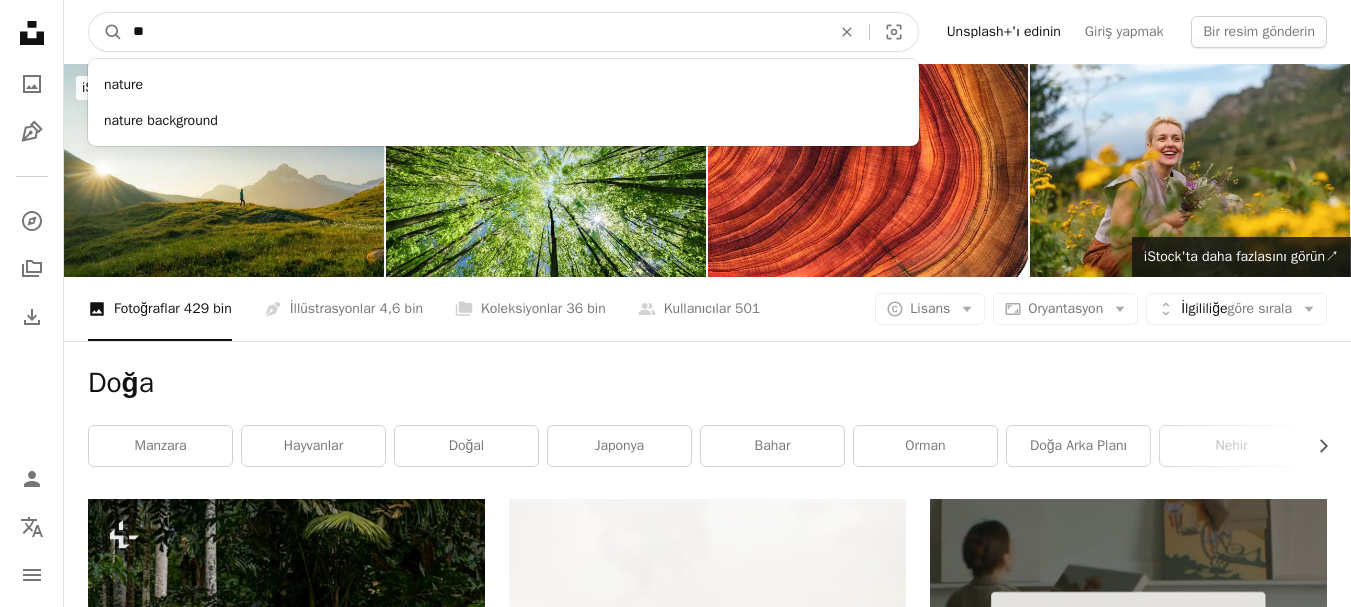 type on "*" 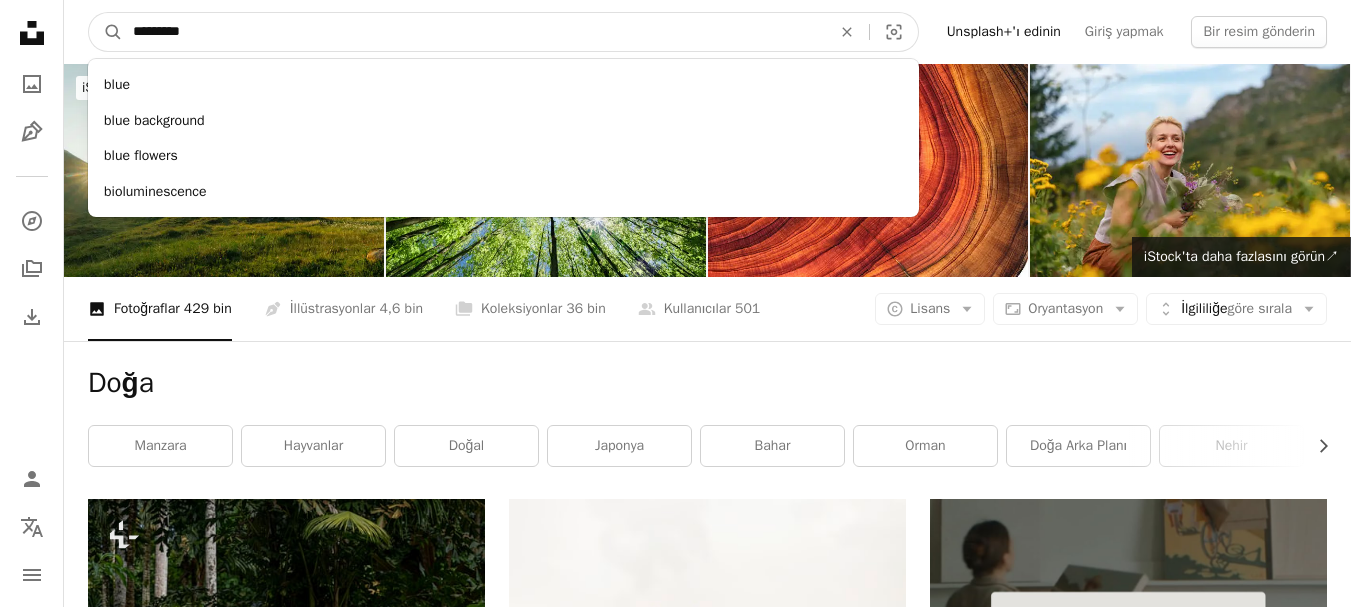 type on "**********" 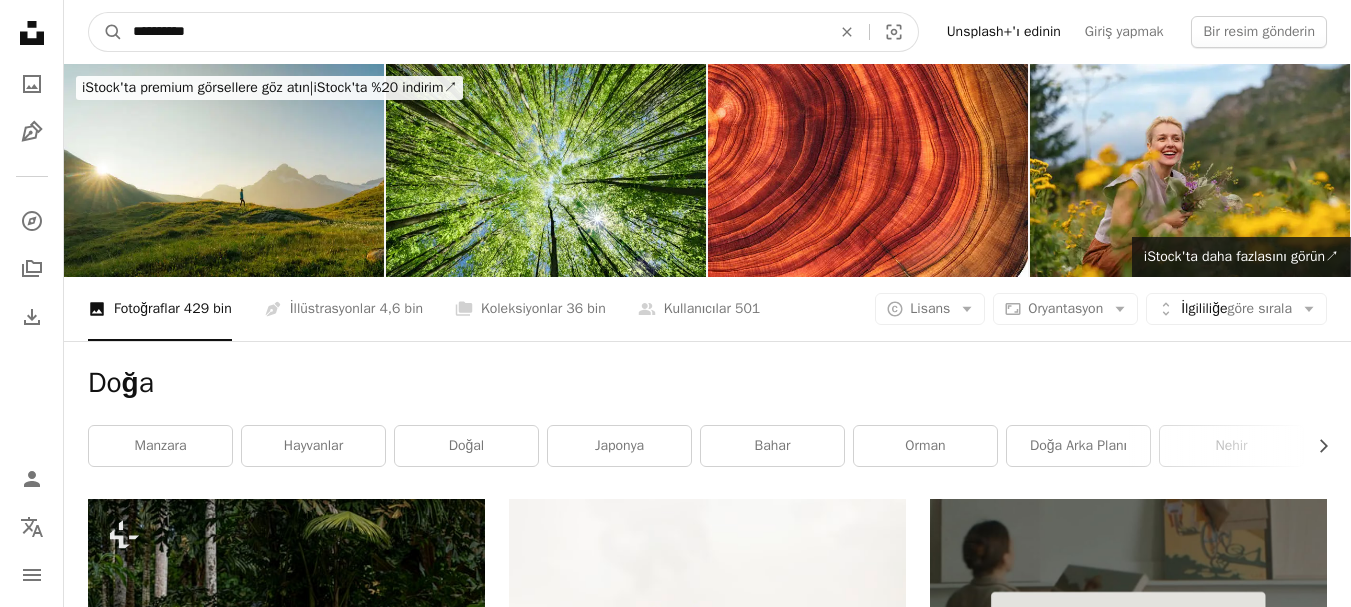 click on "A magnifying glass" at bounding box center [106, 32] 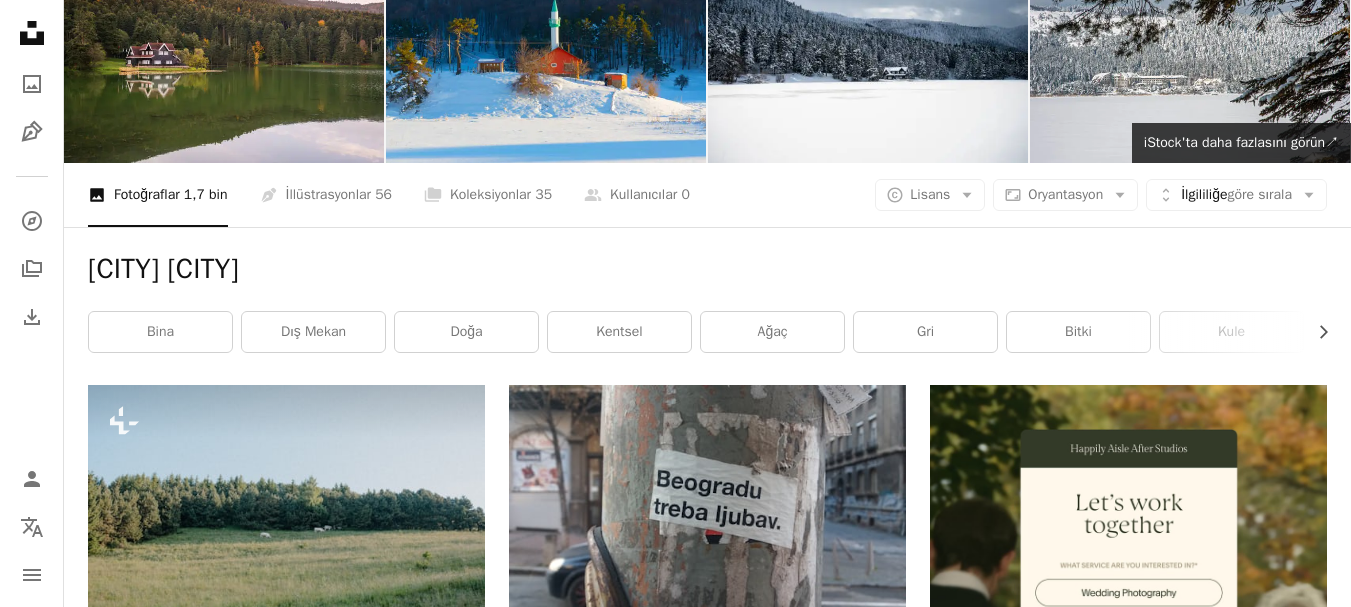 scroll, scrollTop: 100, scrollLeft: 0, axis: vertical 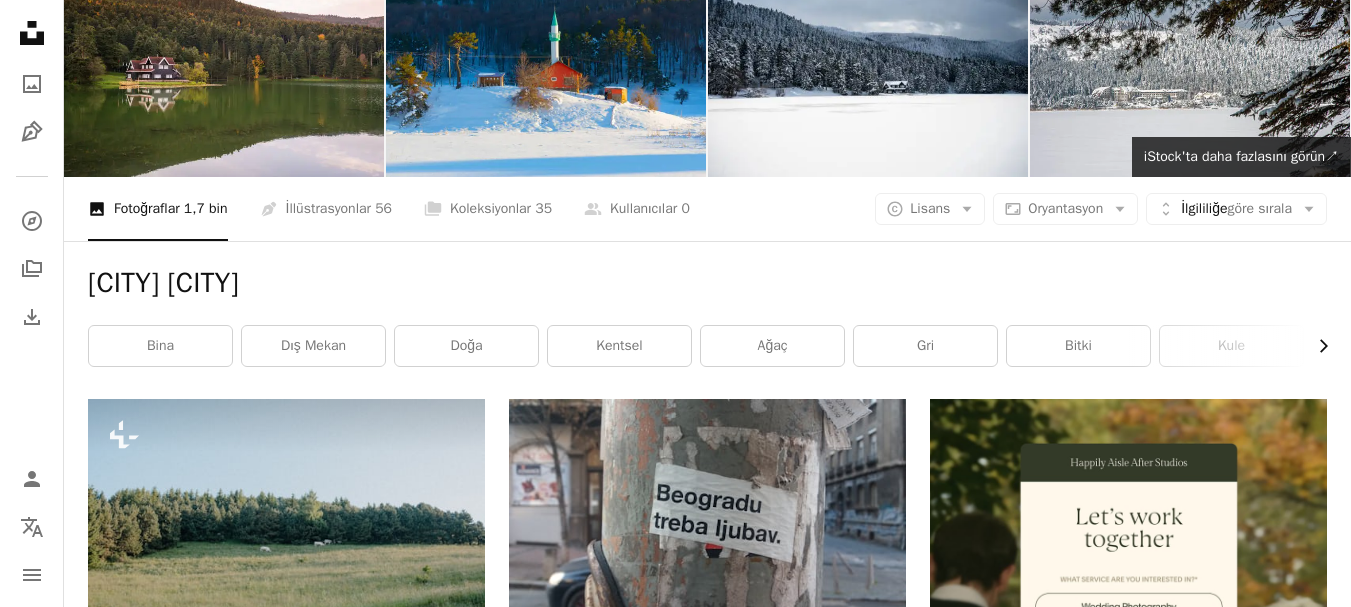 click 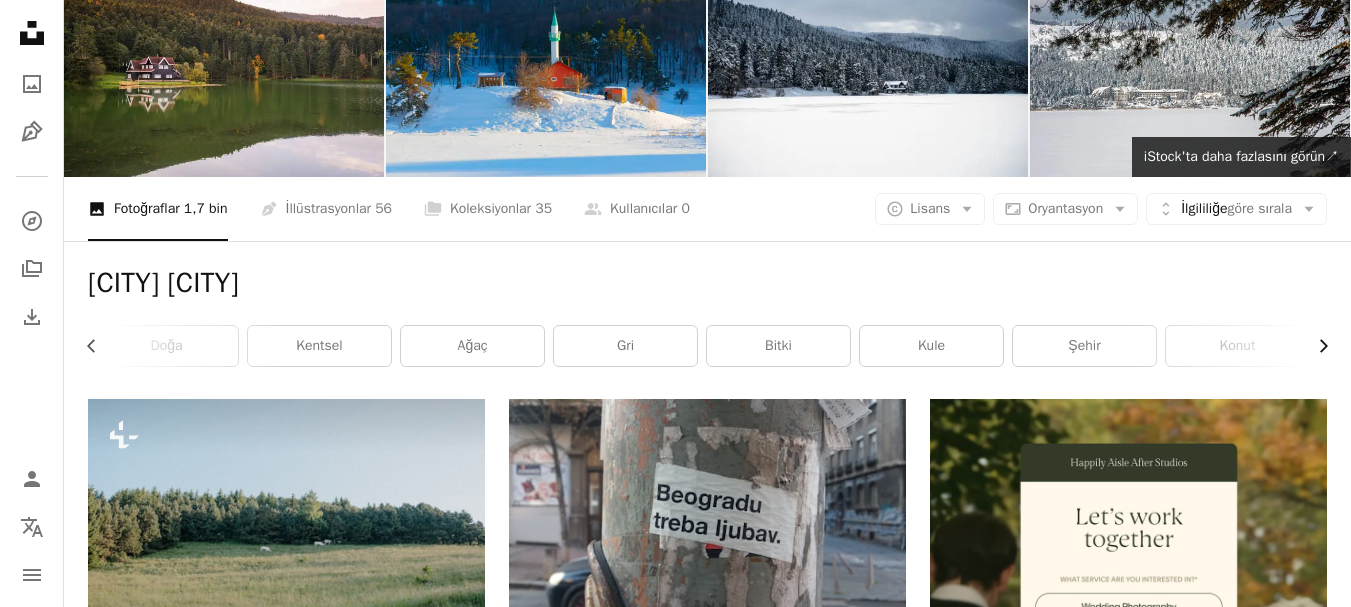 click 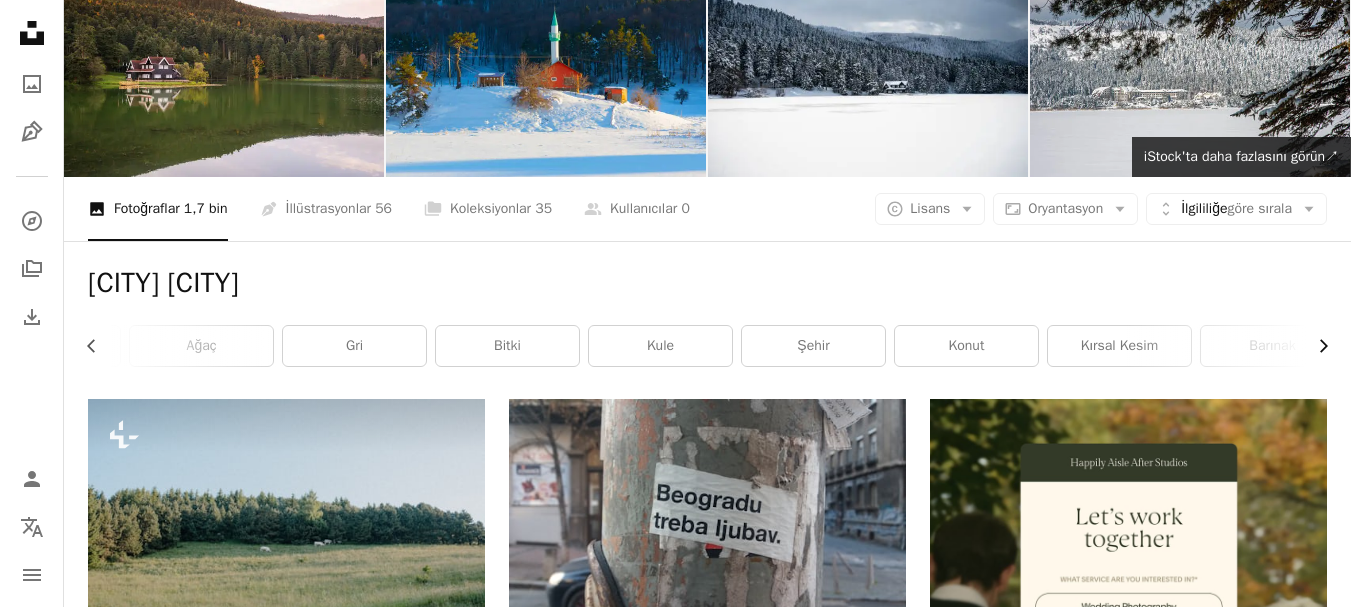 scroll, scrollTop: 0, scrollLeft: 589, axis: horizontal 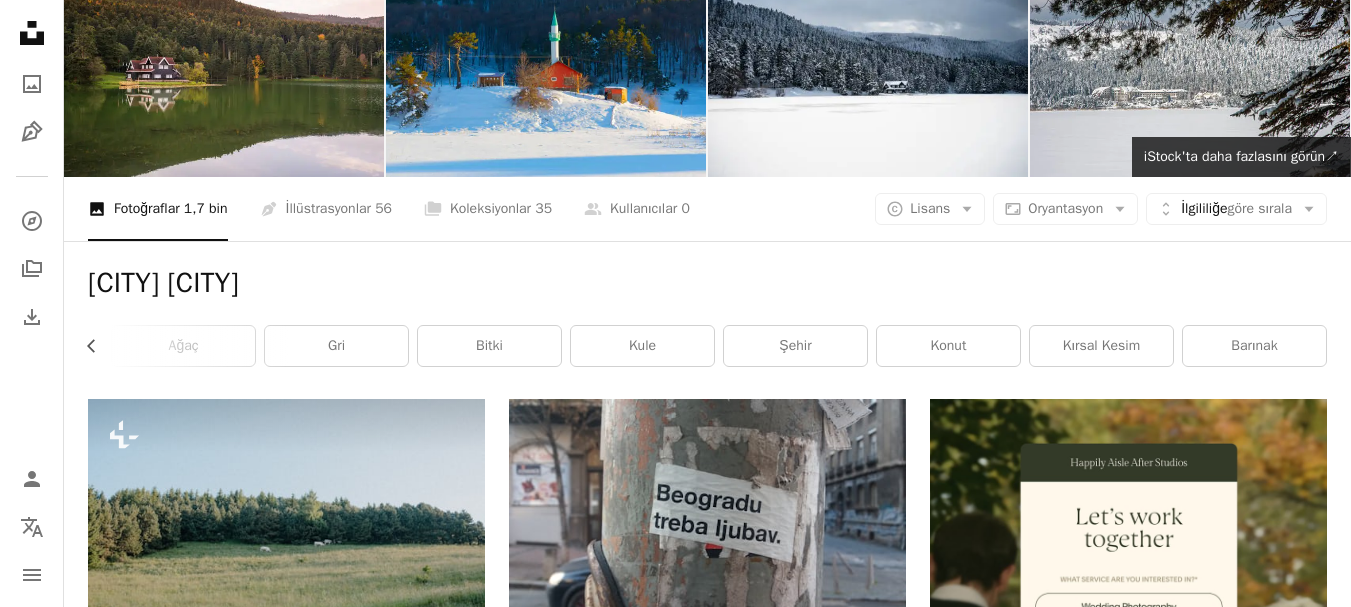 click on "barınak" at bounding box center [1254, 346] 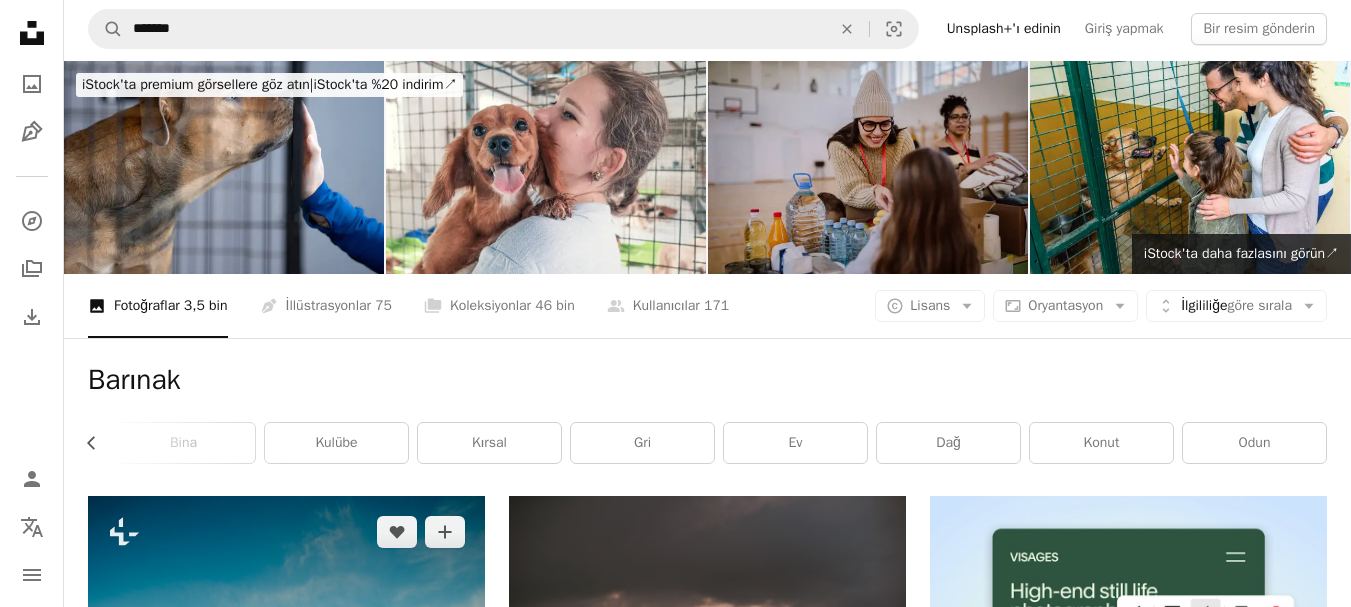 scroll, scrollTop: 0, scrollLeft: 0, axis: both 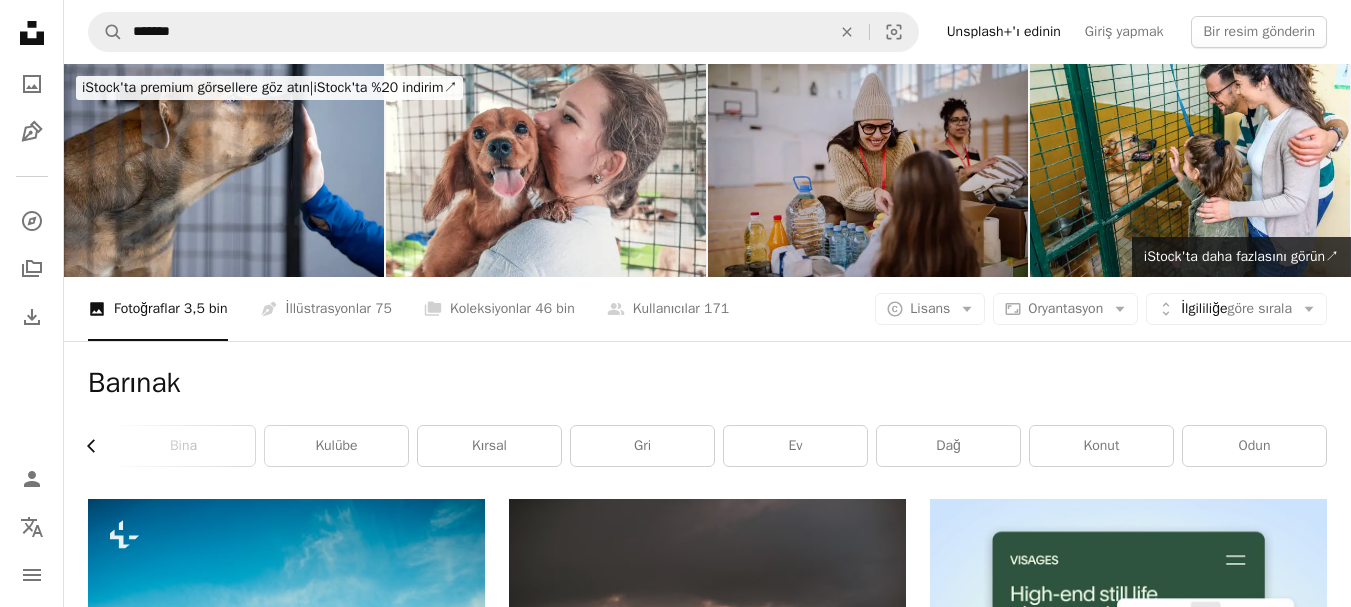 click on "Chevron left" 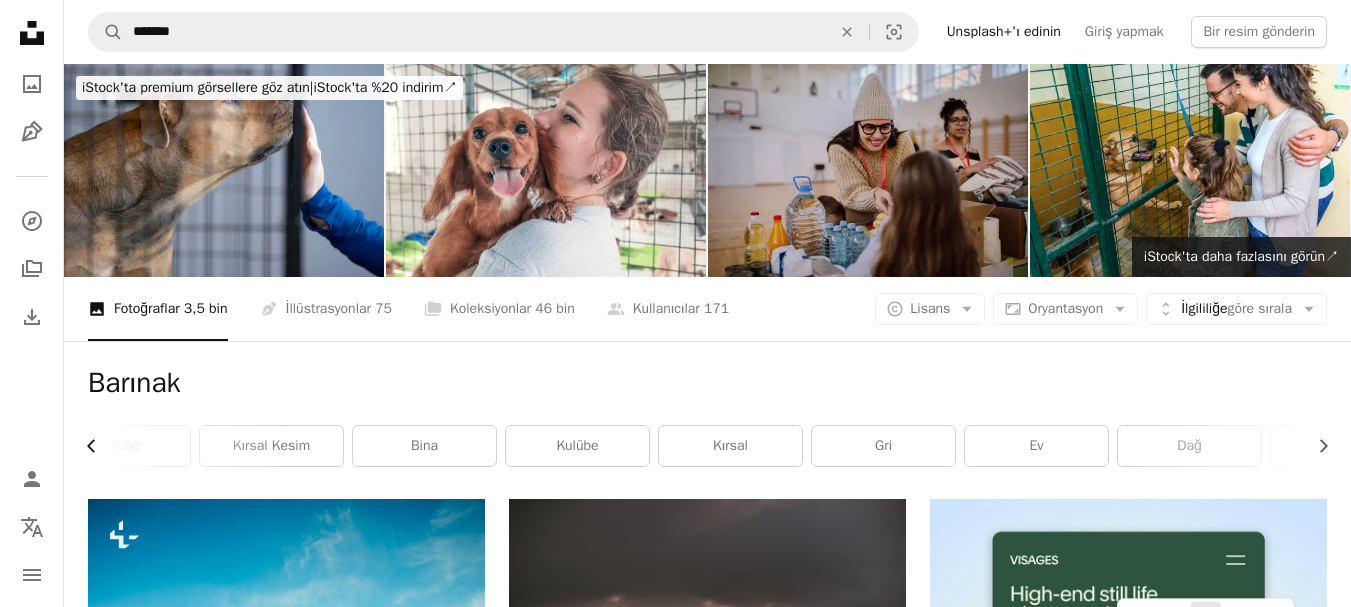 click on "Chevron left" 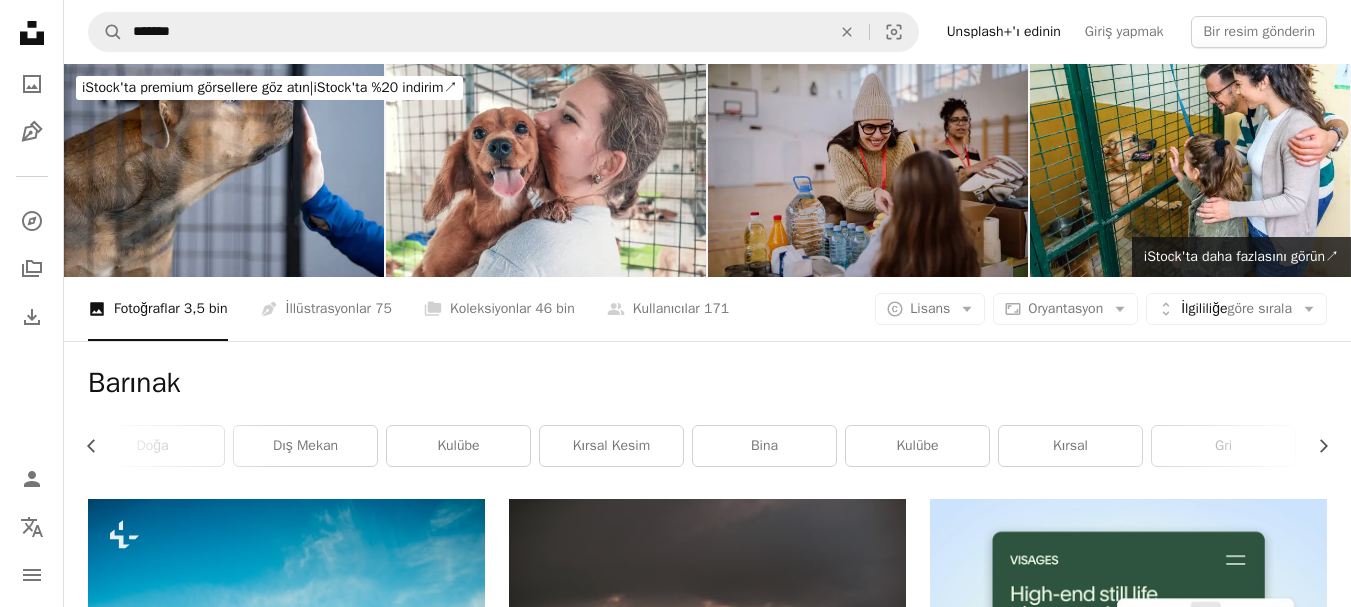 scroll, scrollTop: 0, scrollLeft: 0, axis: both 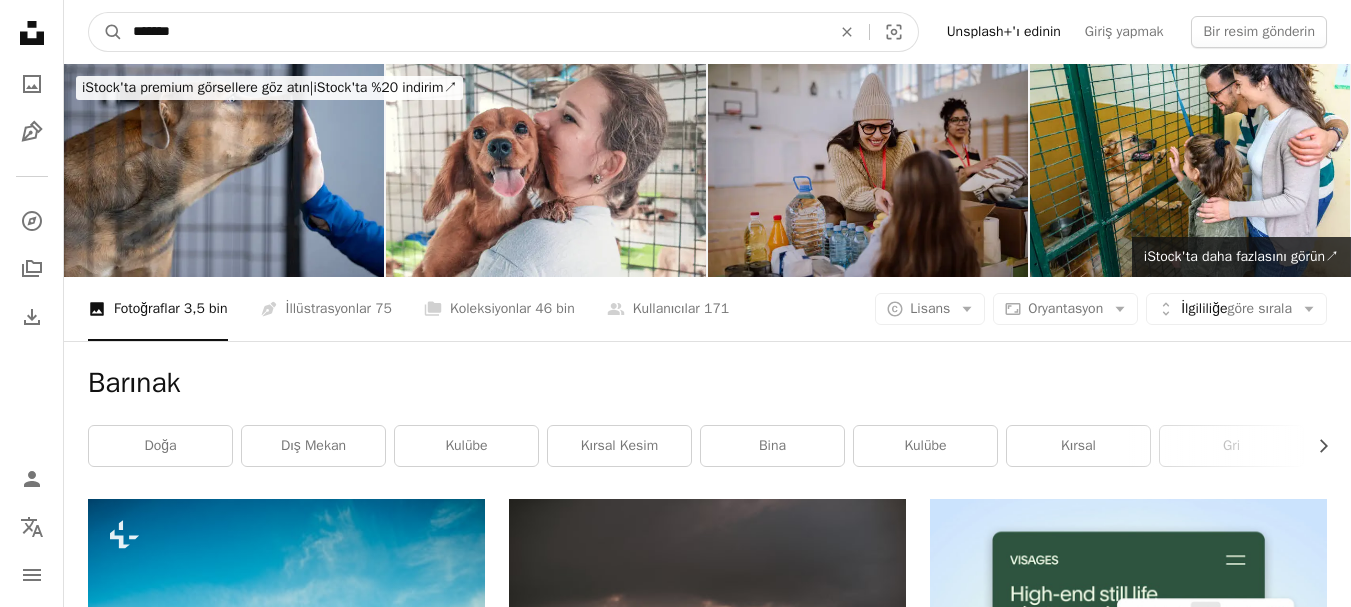 drag, startPoint x: 129, startPoint y: 27, endPoint x: 5, endPoint y: 26, distance: 124.004036 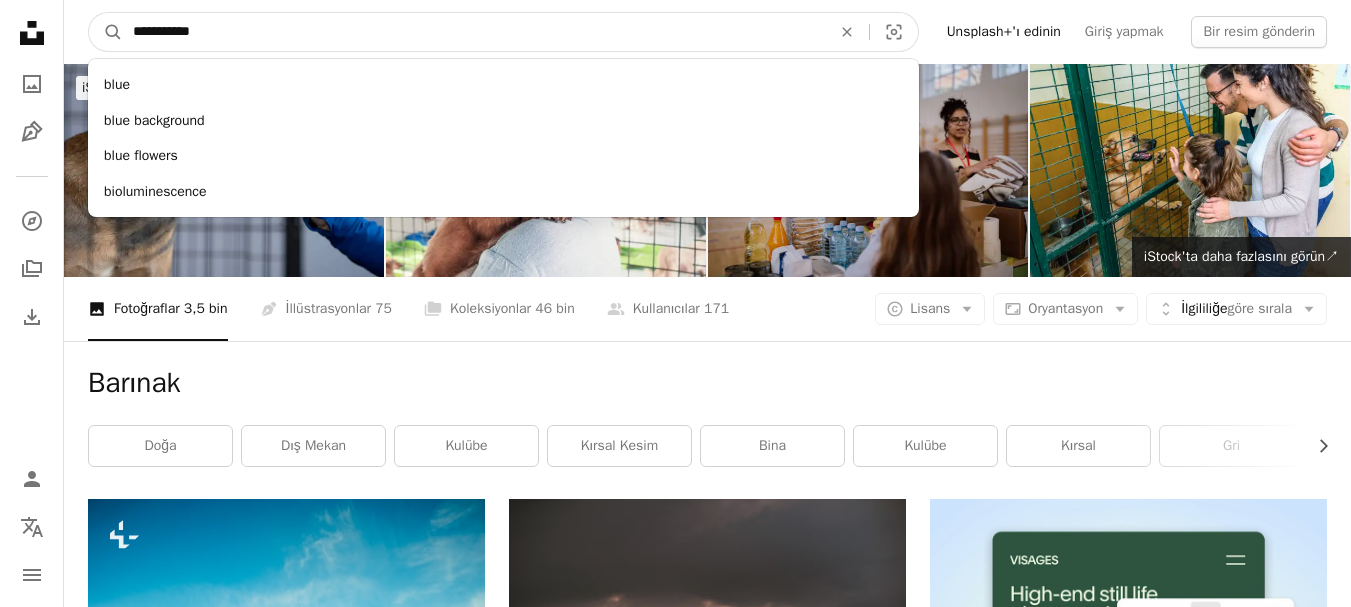 type on "**********" 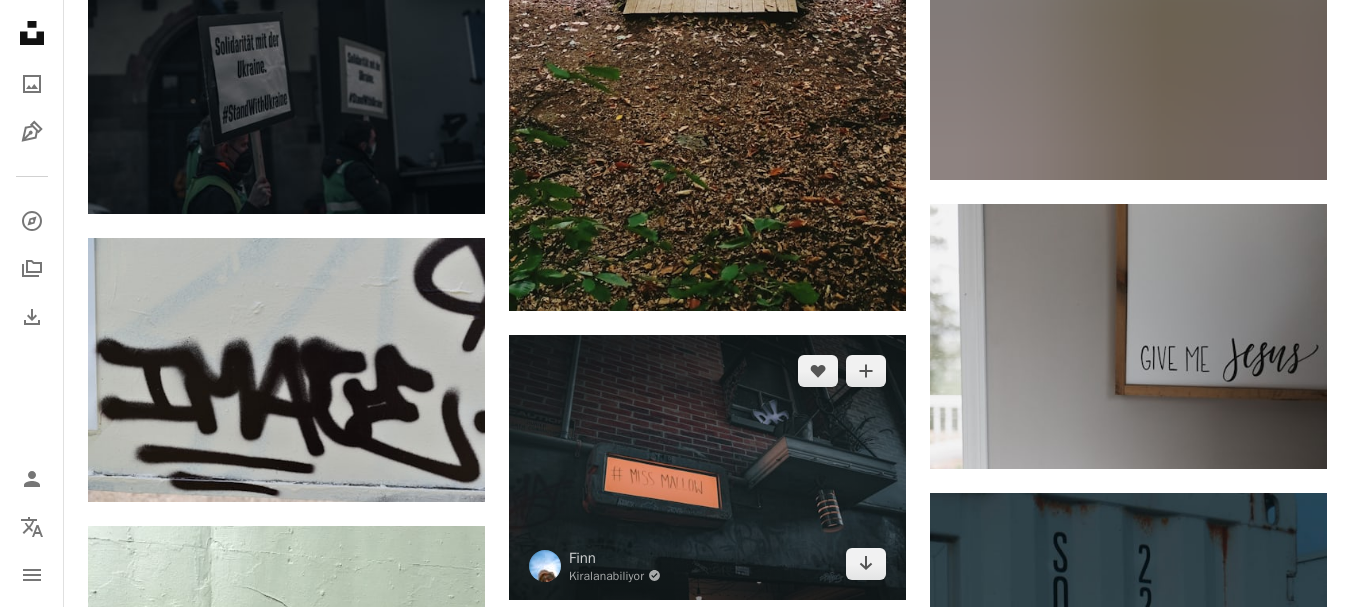 scroll, scrollTop: 1400, scrollLeft: 0, axis: vertical 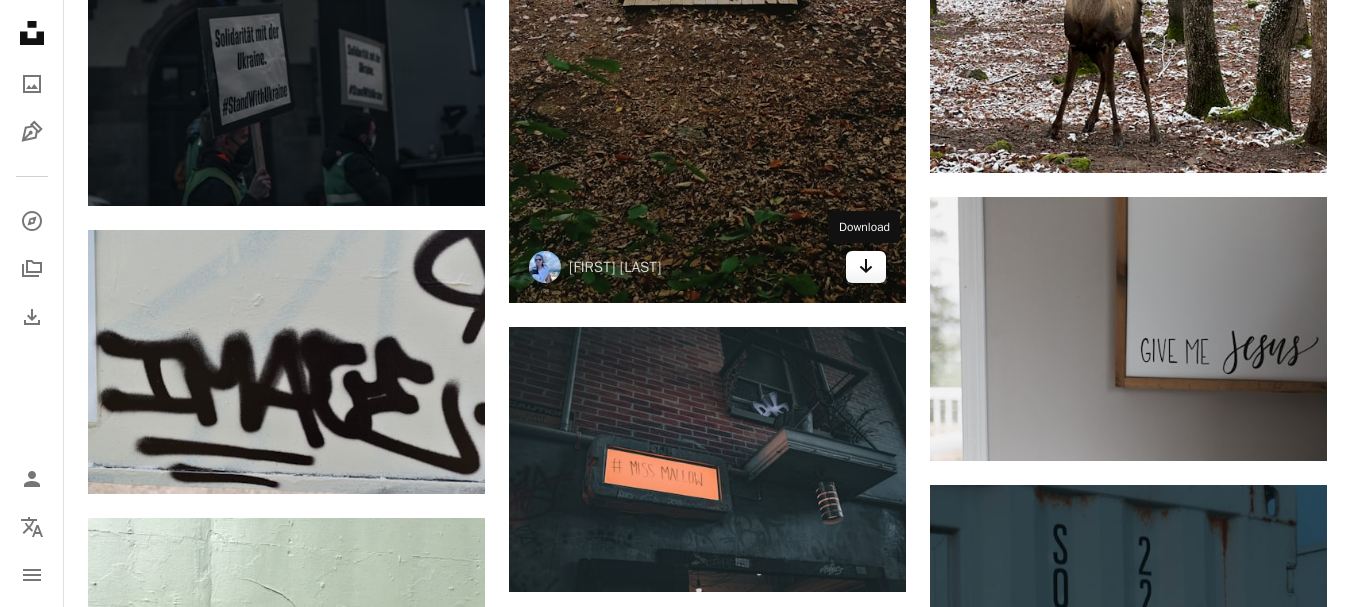 click on "Arrow pointing down" 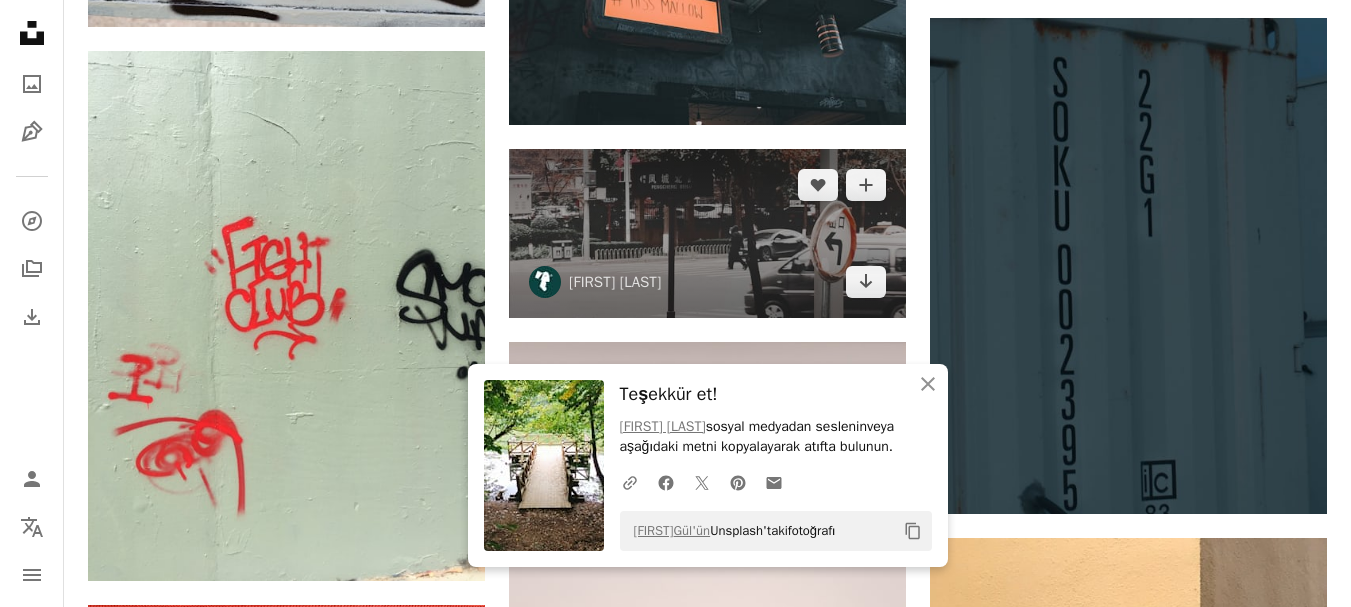 scroll, scrollTop: 1900, scrollLeft: 0, axis: vertical 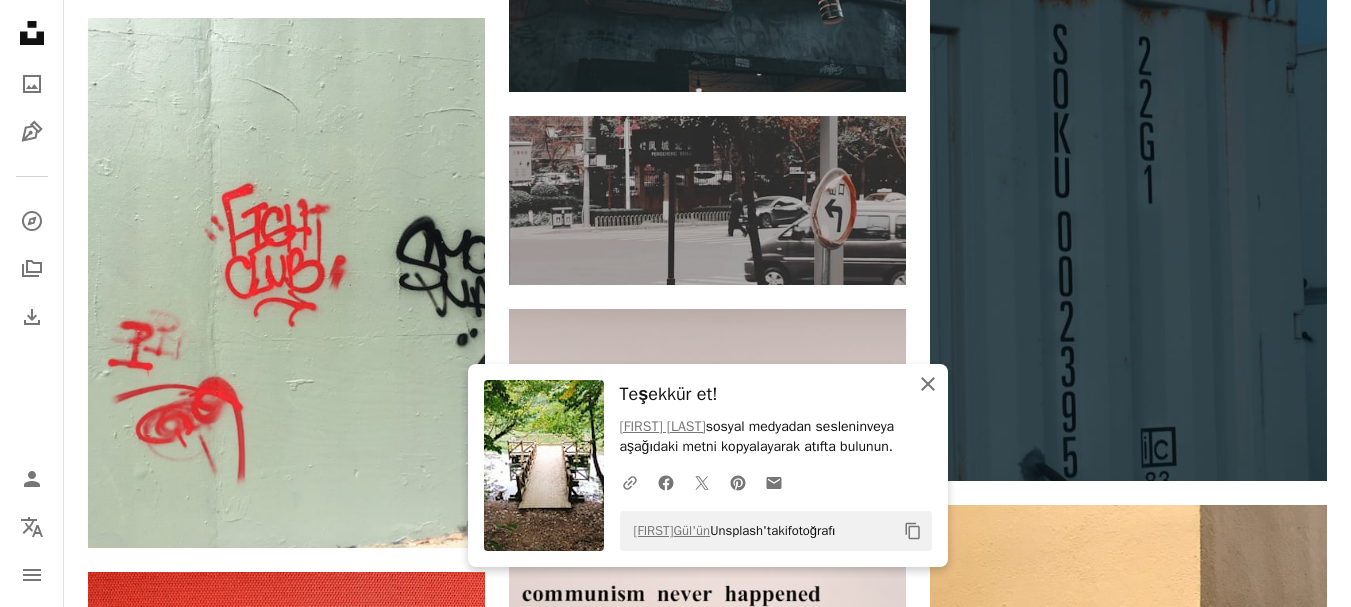 click on "An X shape" 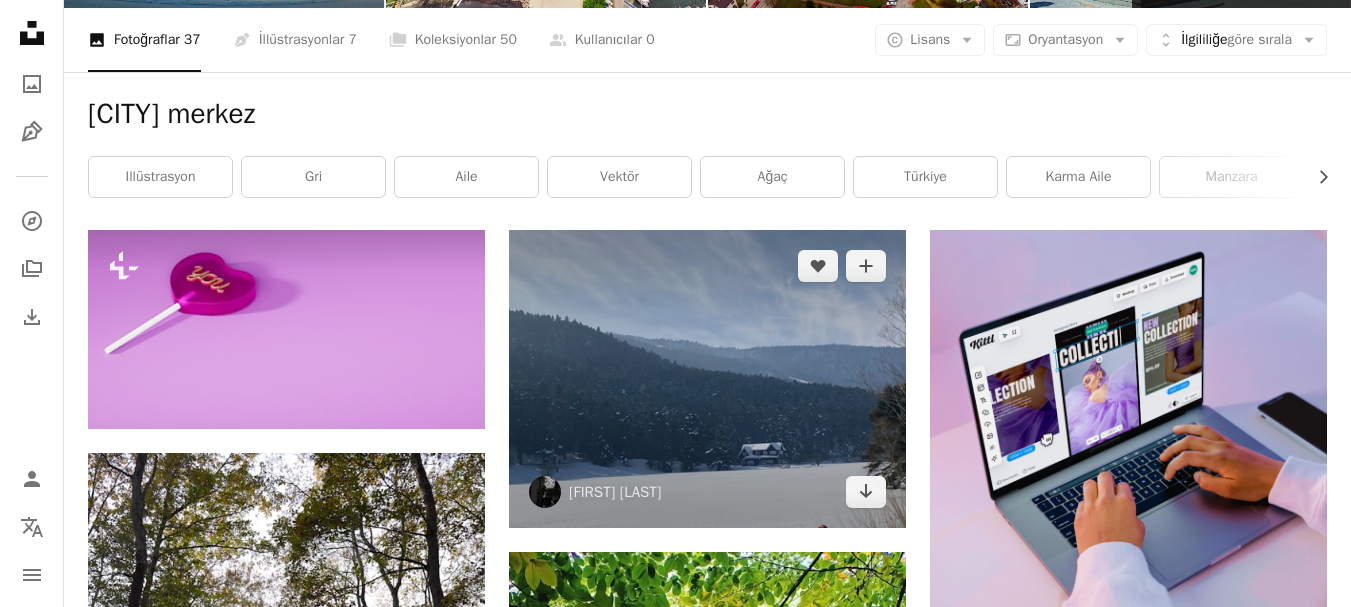 scroll, scrollTop: 0, scrollLeft: 0, axis: both 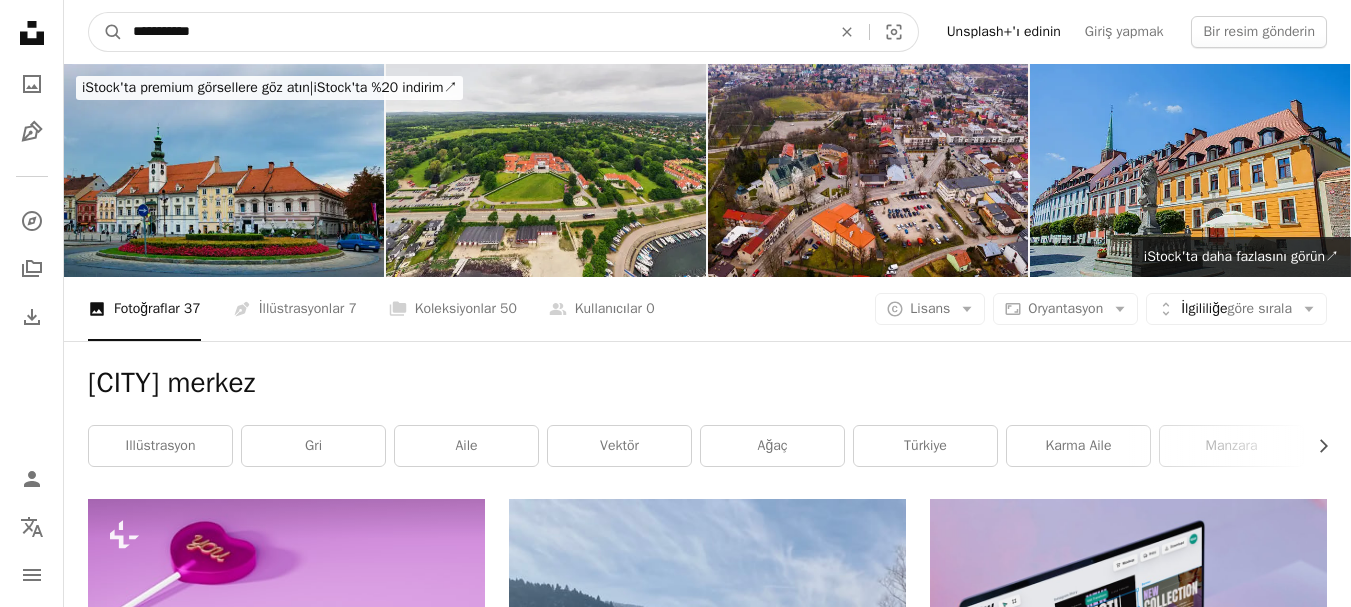 drag, startPoint x: 273, startPoint y: 36, endPoint x: 21, endPoint y: 38, distance: 252.00793 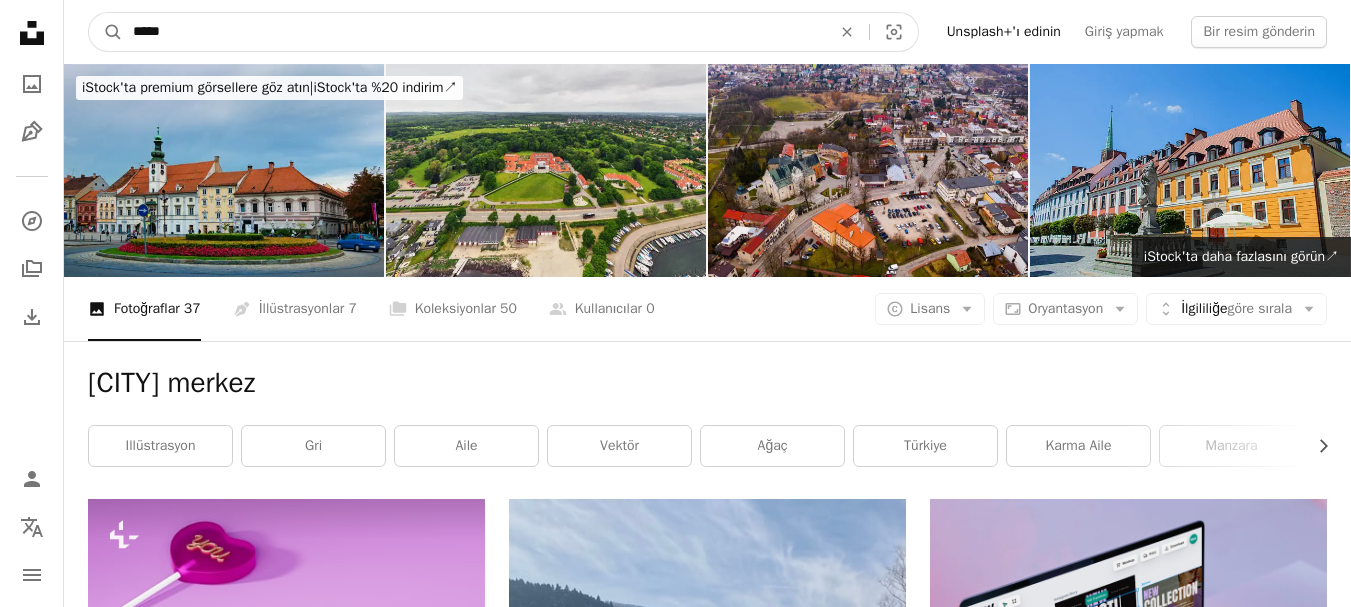 type on "*****" 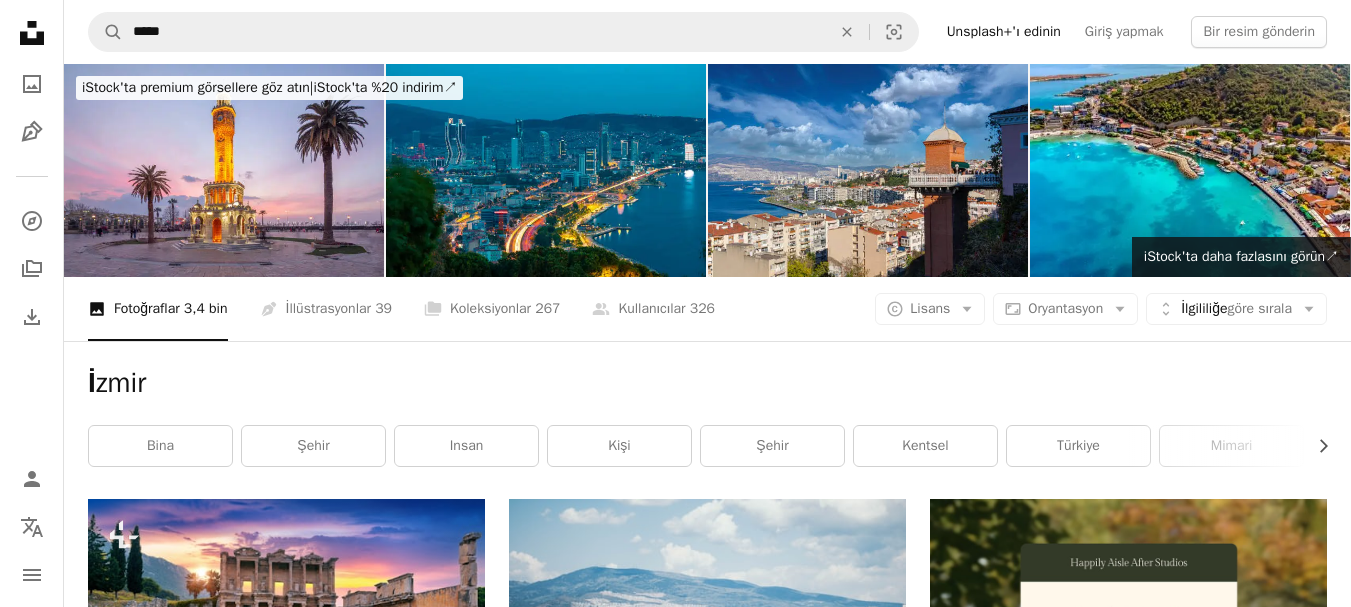 scroll, scrollTop: 500, scrollLeft: 0, axis: vertical 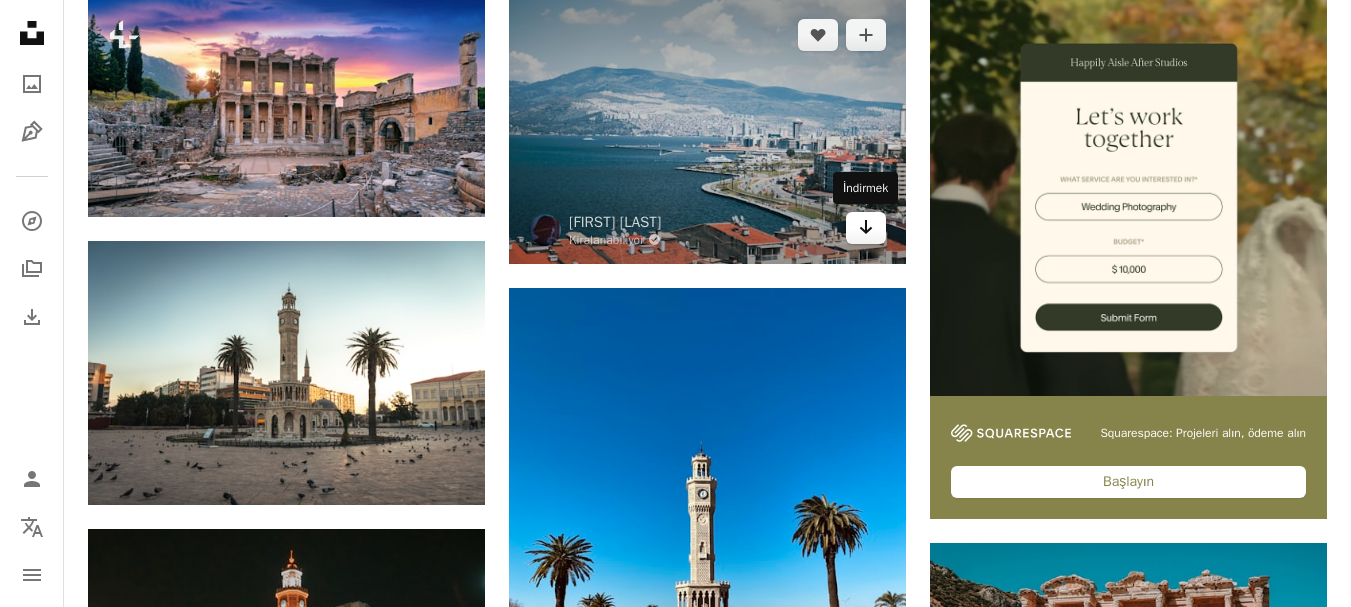click on "Arrow pointing down" 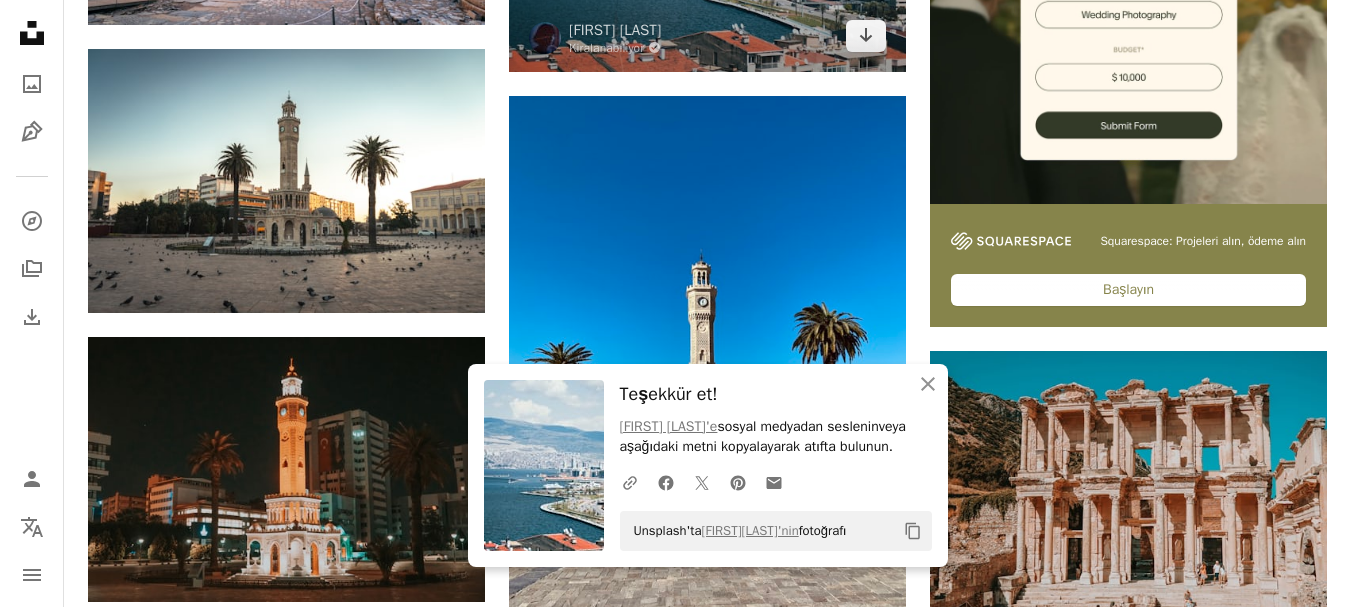 scroll, scrollTop: 700, scrollLeft: 0, axis: vertical 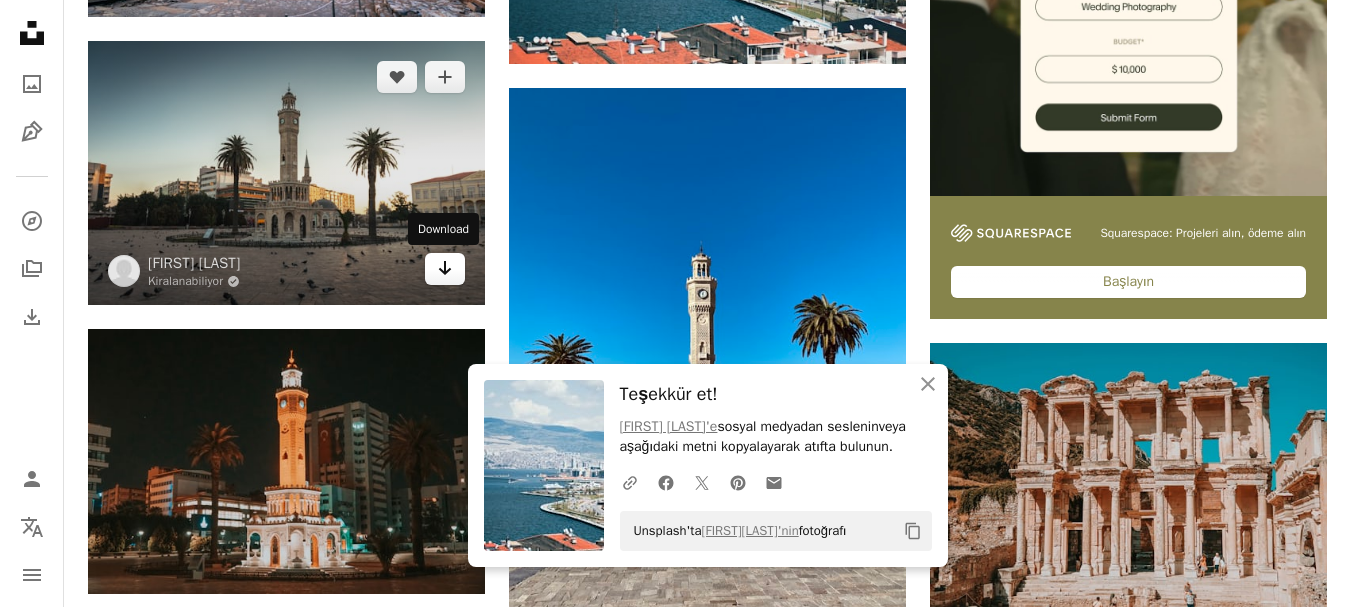 click on "Arrow pointing down" 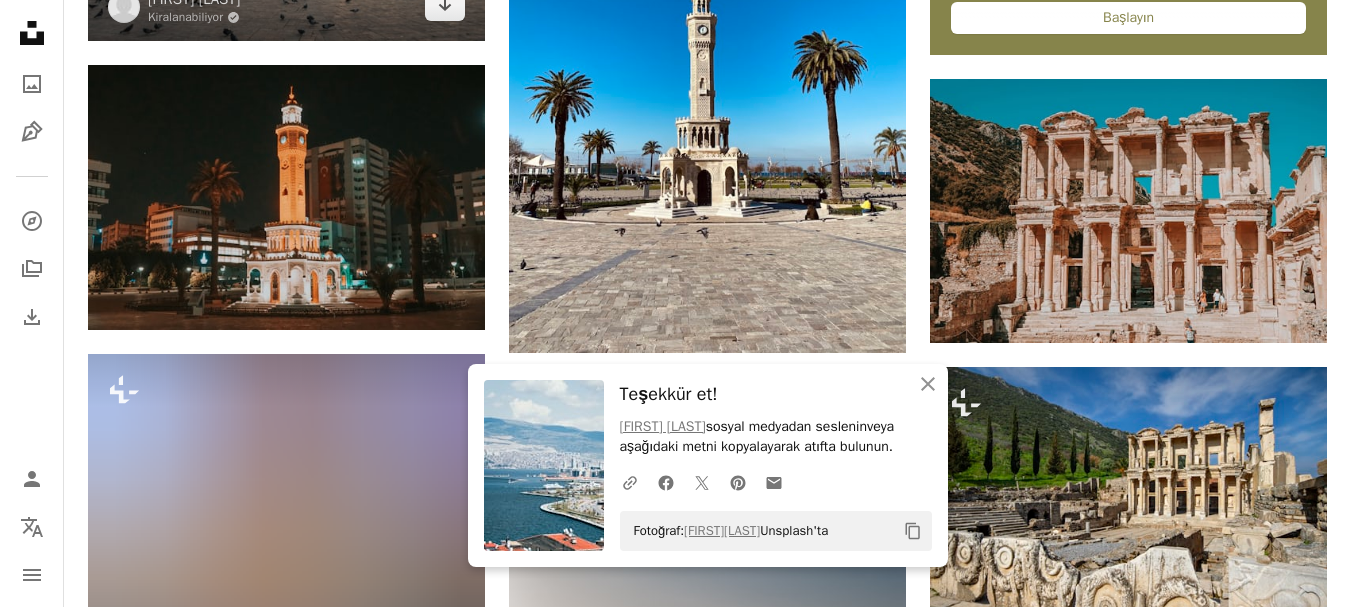 scroll, scrollTop: 1000, scrollLeft: 0, axis: vertical 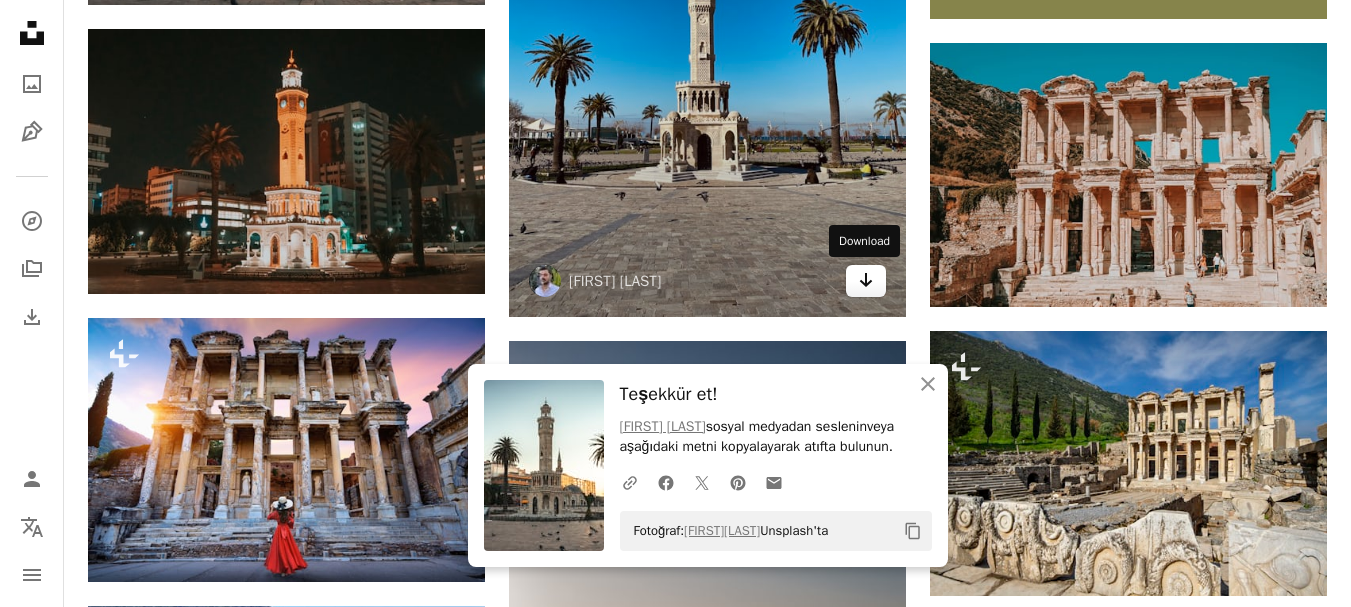 click 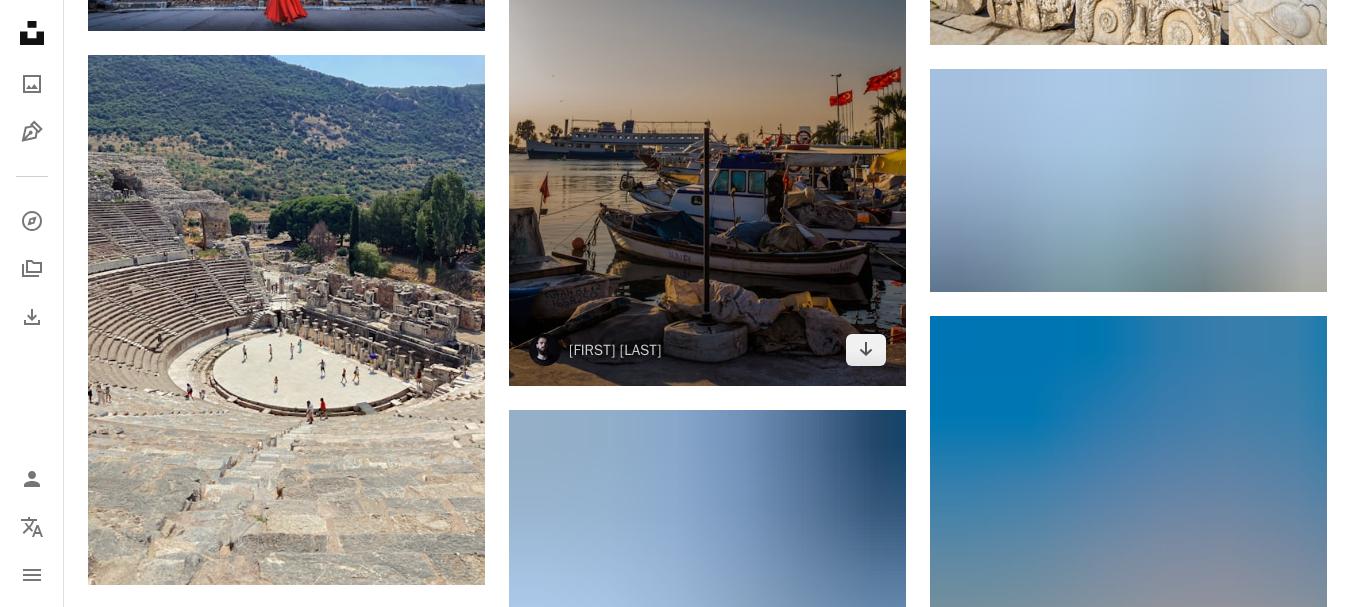 scroll, scrollTop: 1600, scrollLeft: 0, axis: vertical 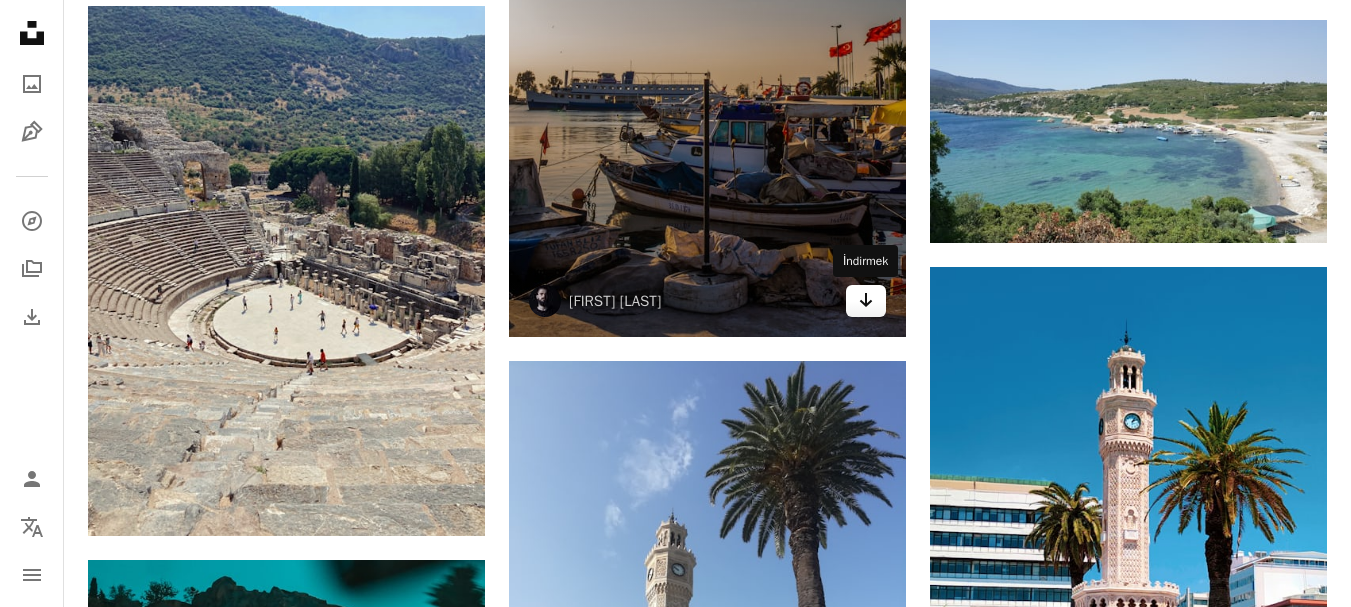 click on "Arrow pointing down" 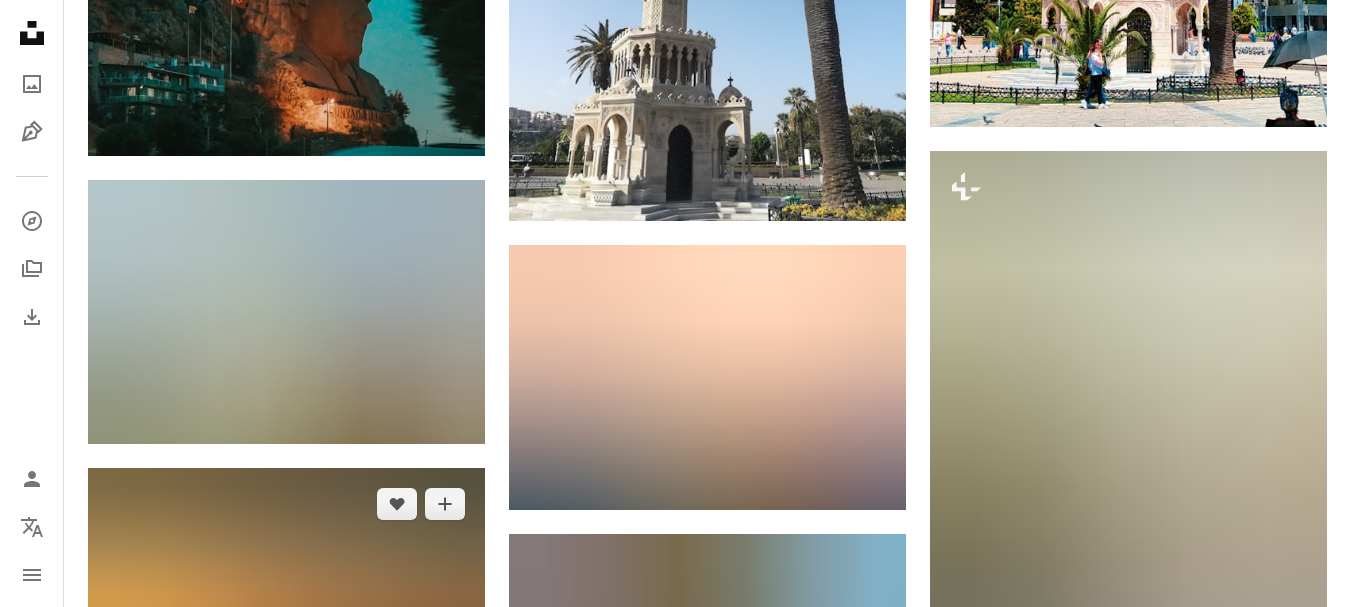 scroll, scrollTop: 2200, scrollLeft: 0, axis: vertical 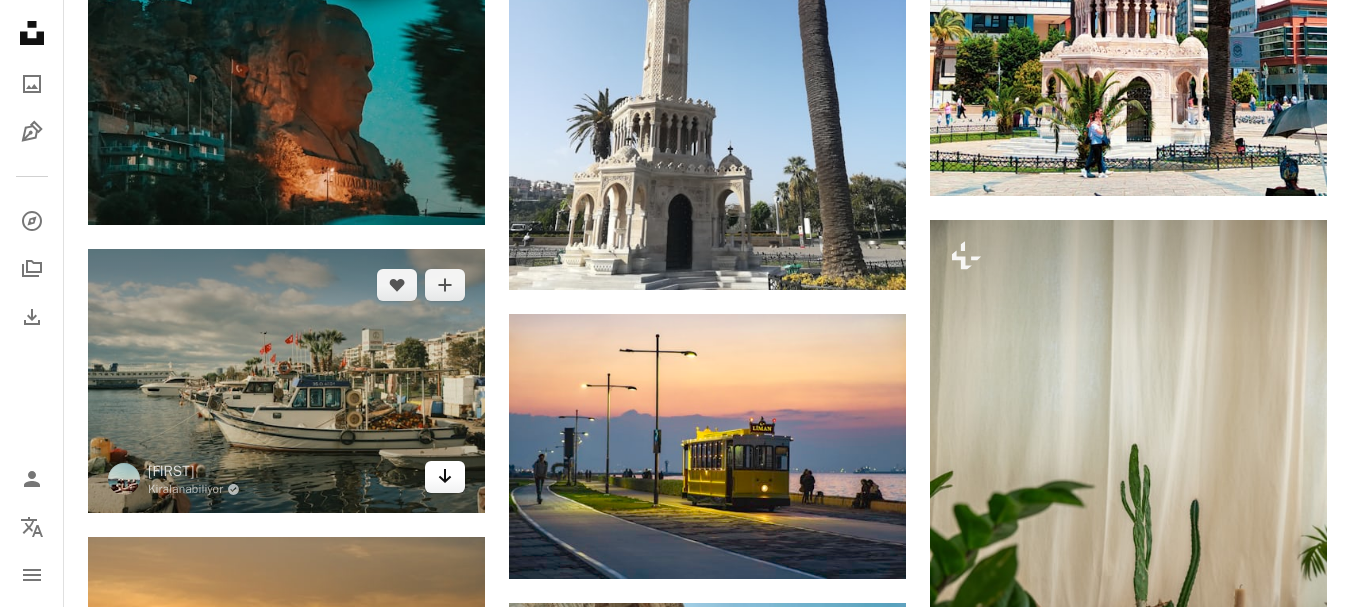 click on "Arrow pointing down" at bounding box center (445, 477) 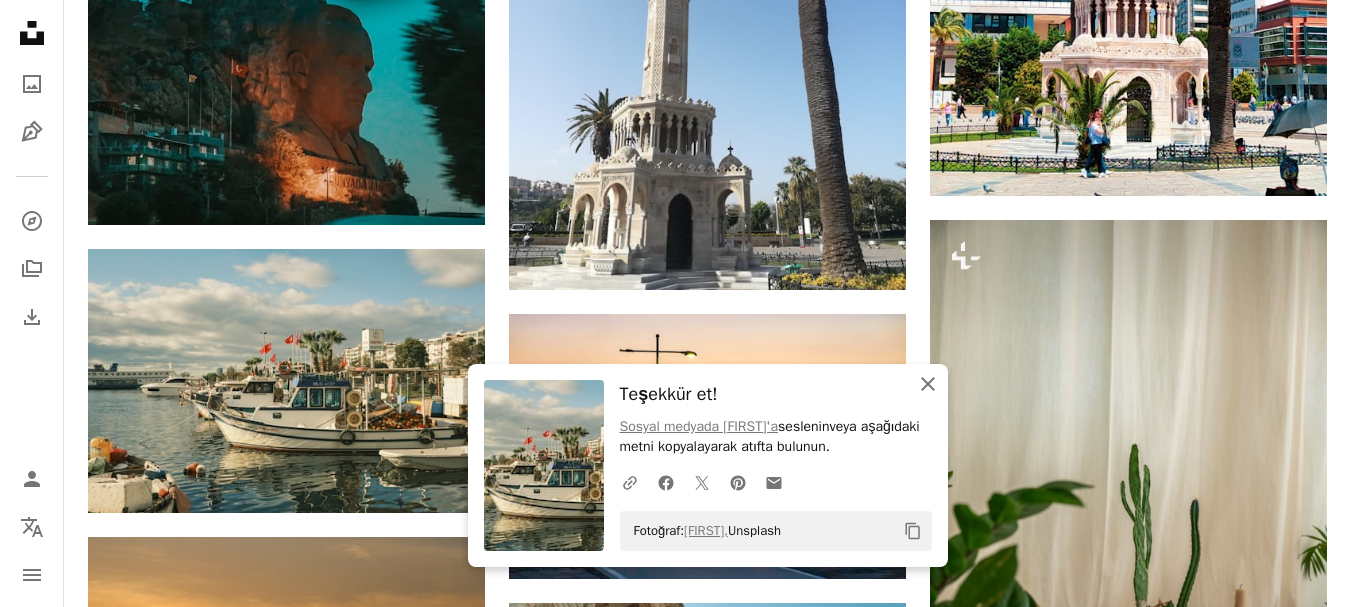 click on "An X shape" 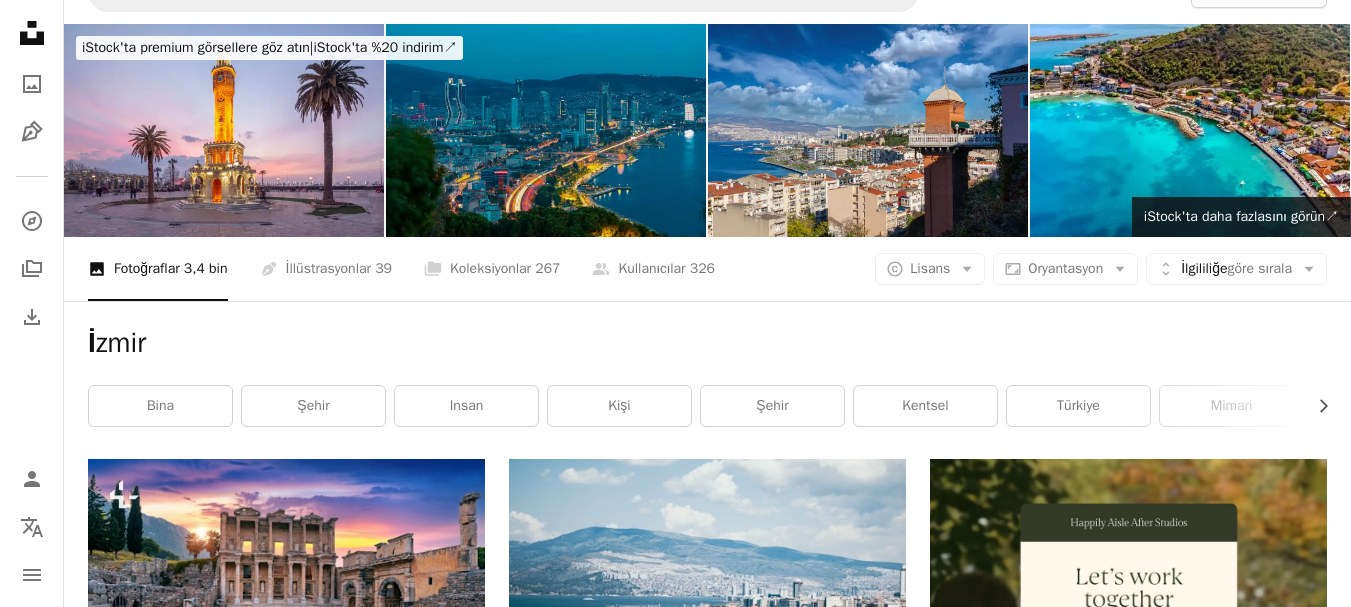 scroll, scrollTop: 0, scrollLeft: 0, axis: both 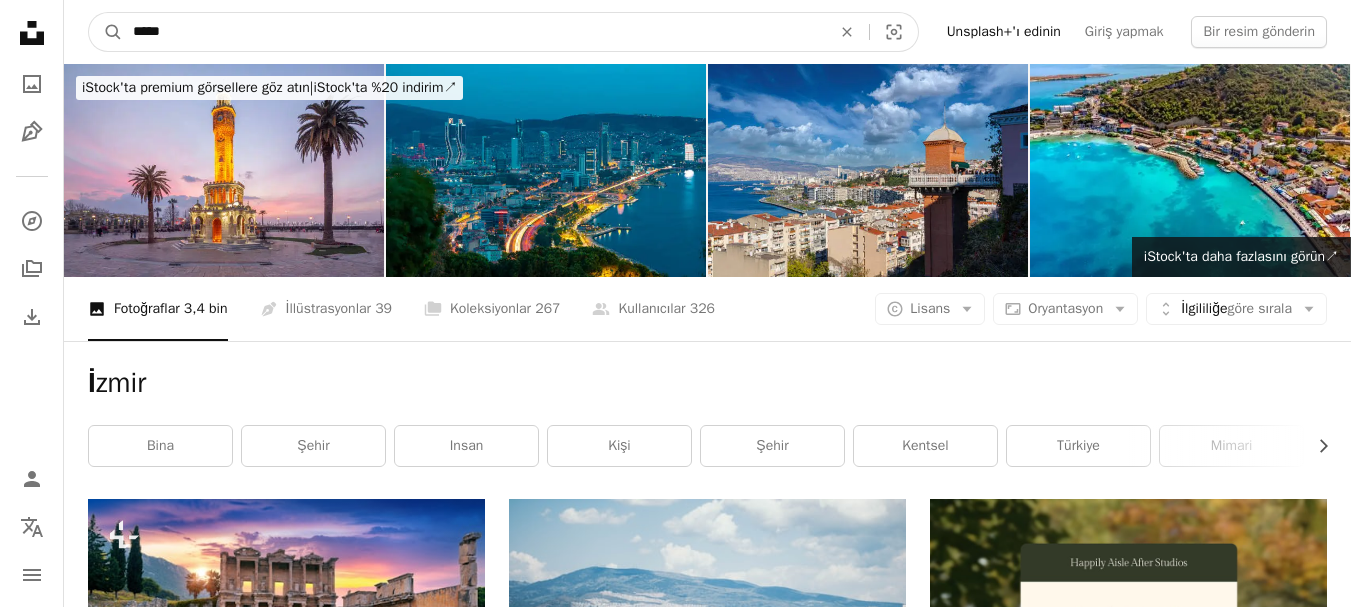 drag, startPoint x: 213, startPoint y: 29, endPoint x: 42, endPoint y: 19, distance: 171.29214 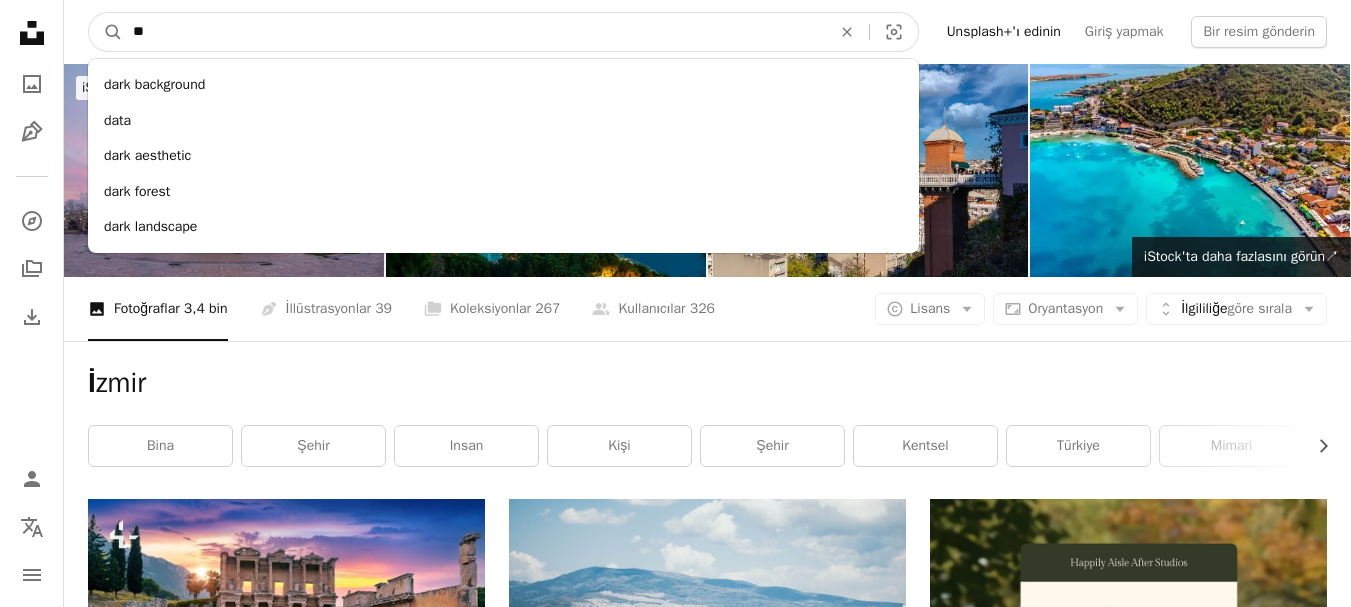 type on "*" 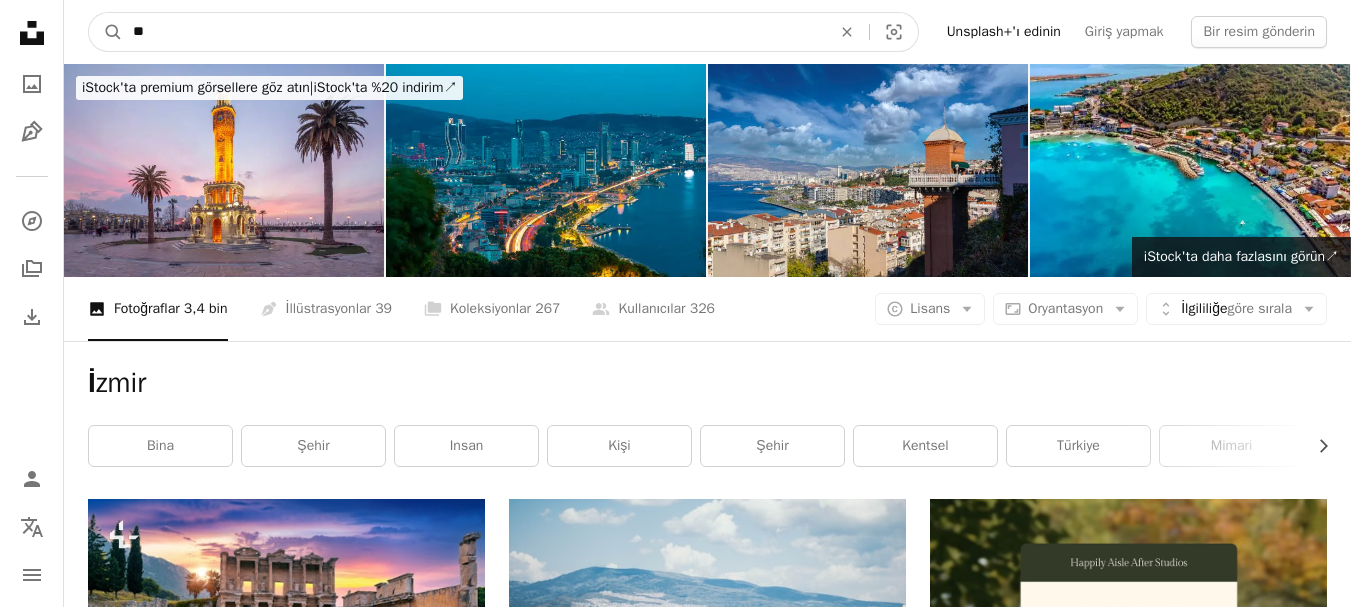 type on "*" 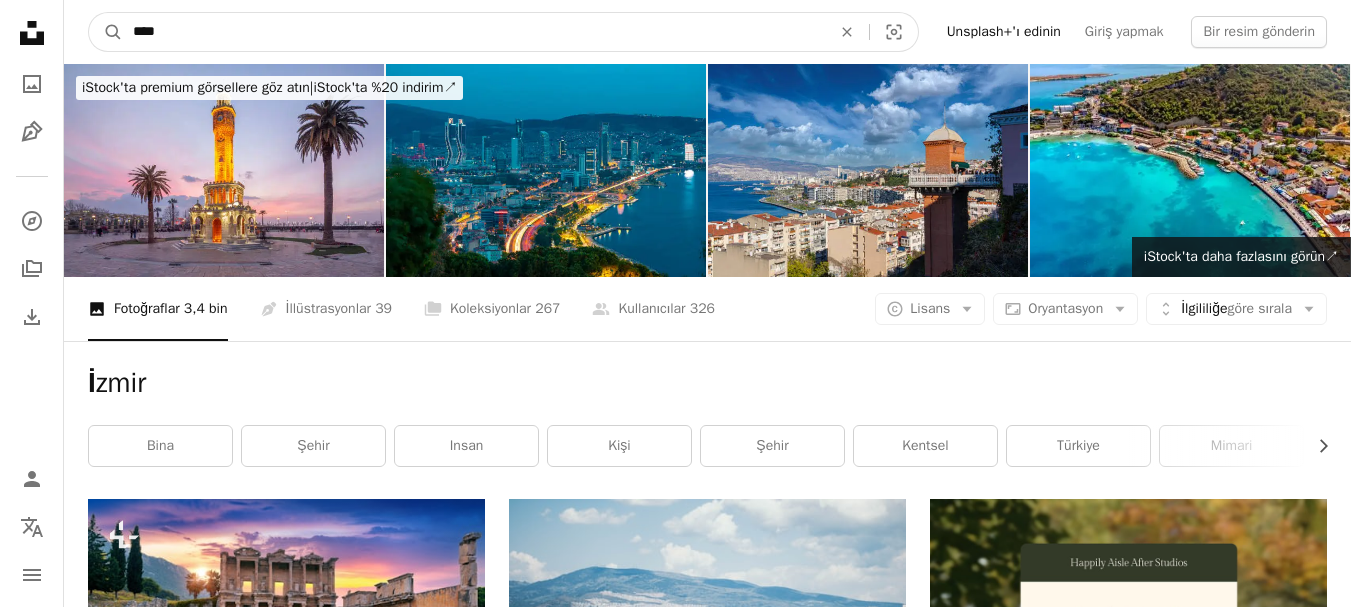 type on "*****" 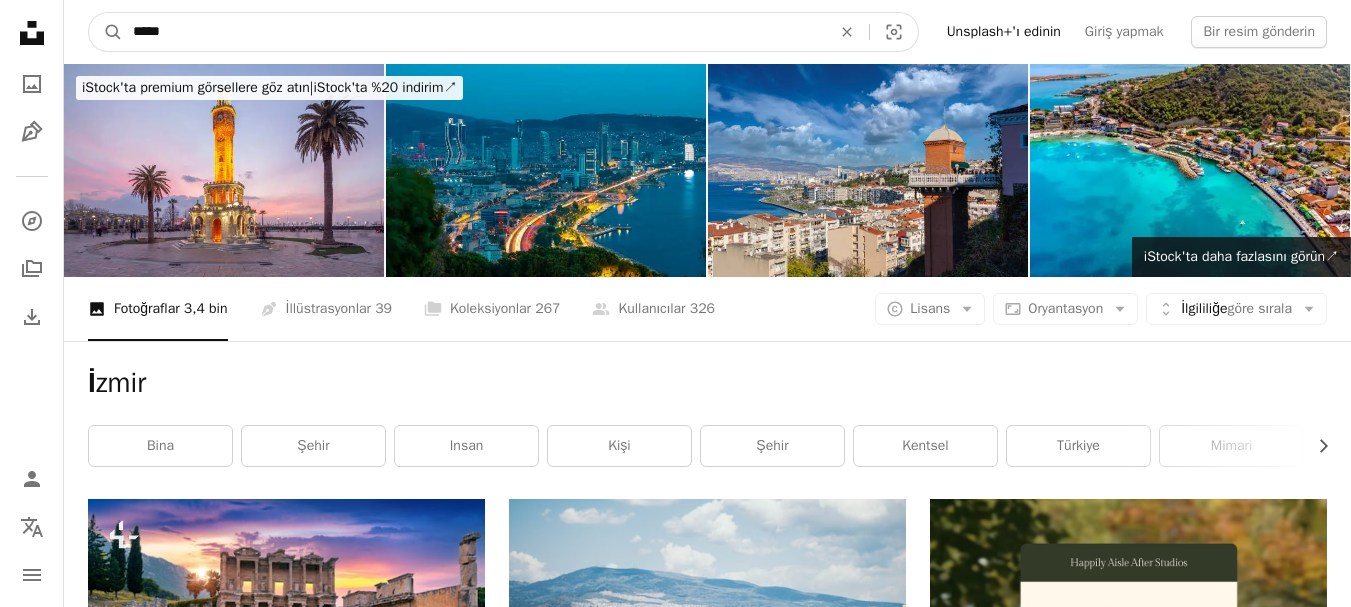 click on "A magnifying glass" at bounding box center (106, 32) 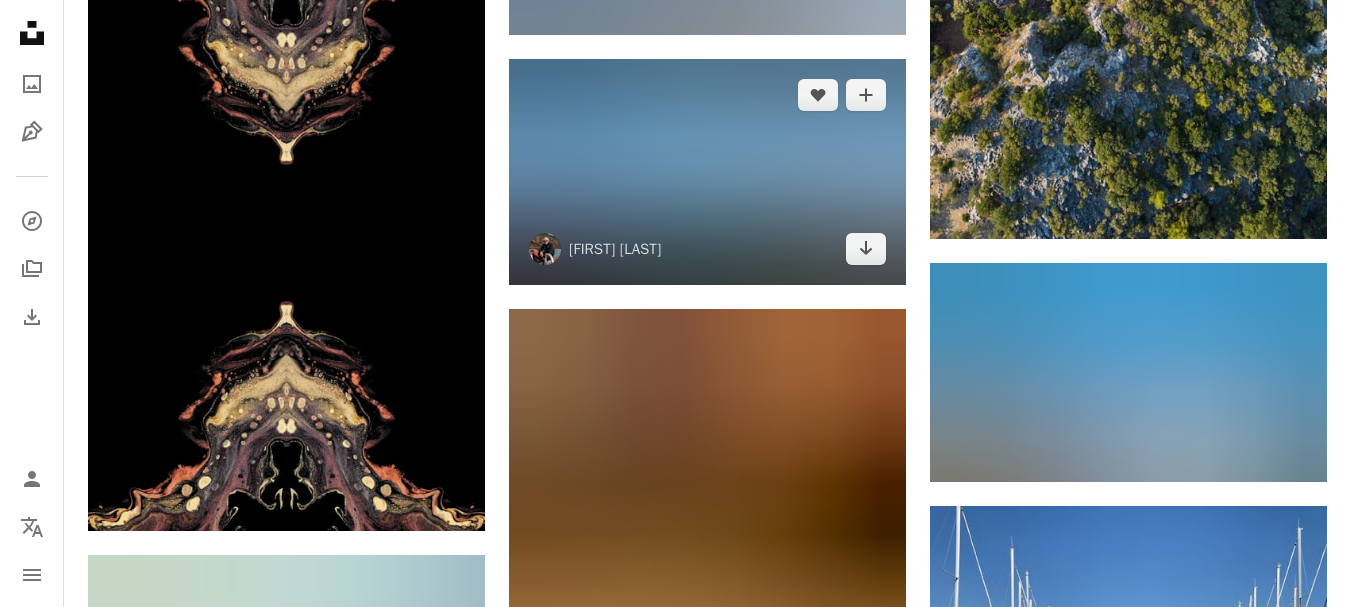 scroll, scrollTop: 1500, scrollLeft: 0, axis: vertical 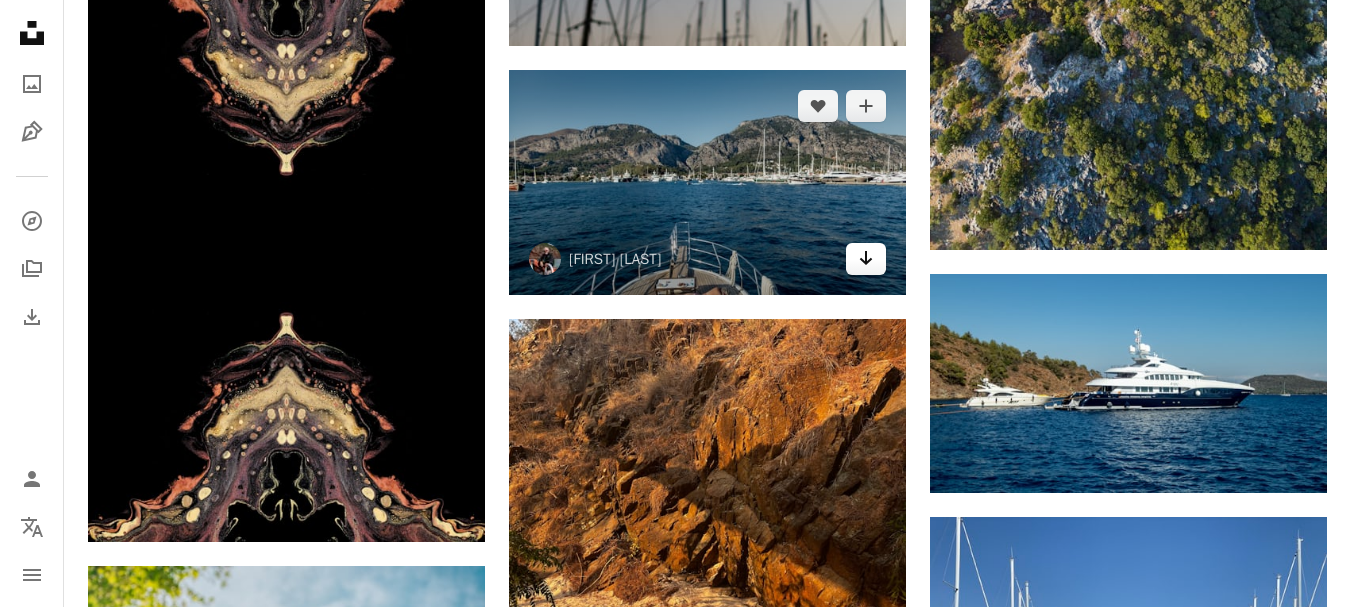 click on "Arrow pointing down" 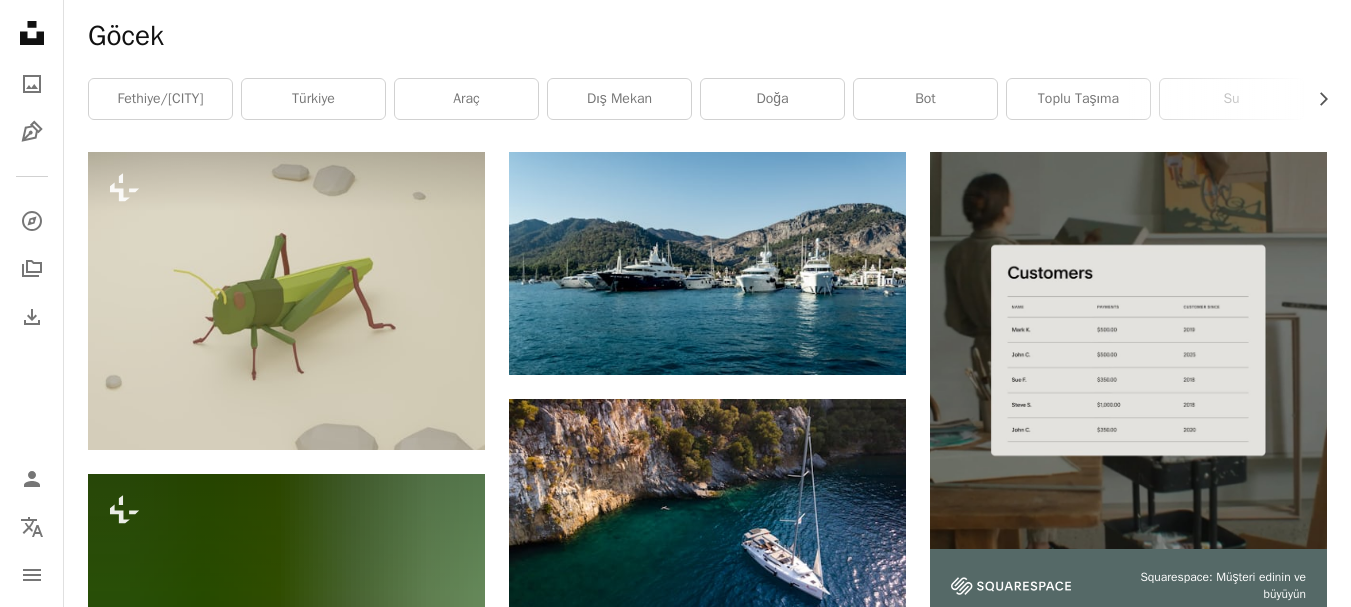 scroll, scrollTop: 0, scrollLeft: 0, axis: both 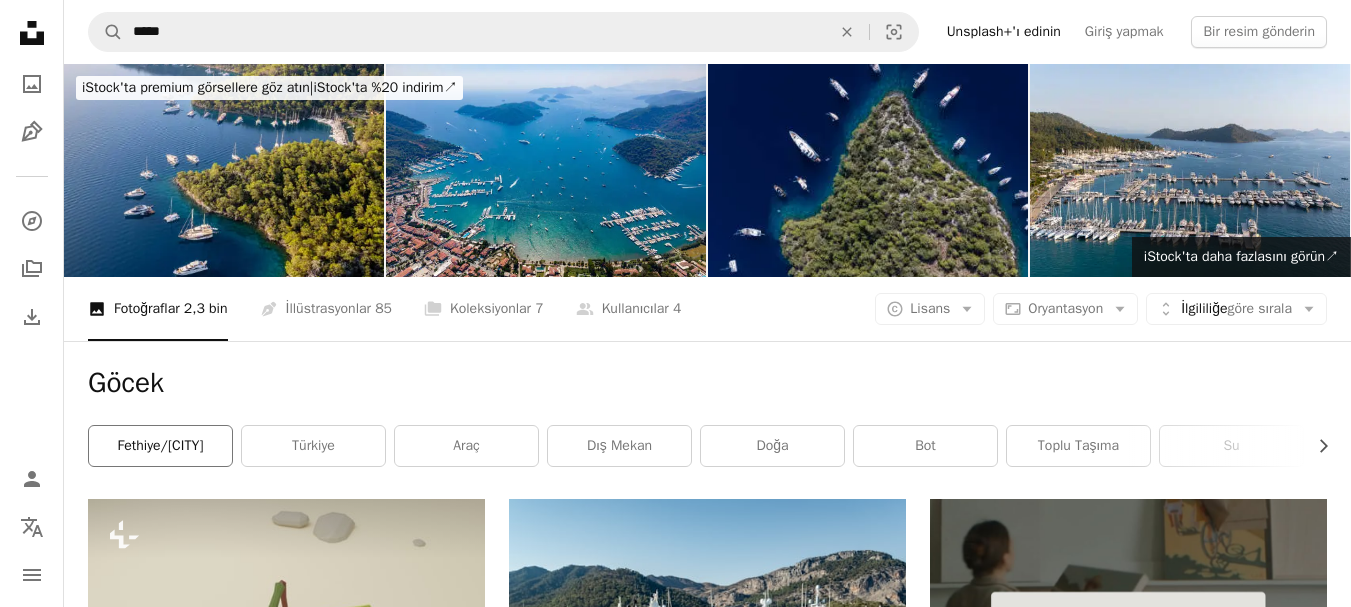 click on "fethiye/[CITY]" at bounding box center (161, 445) 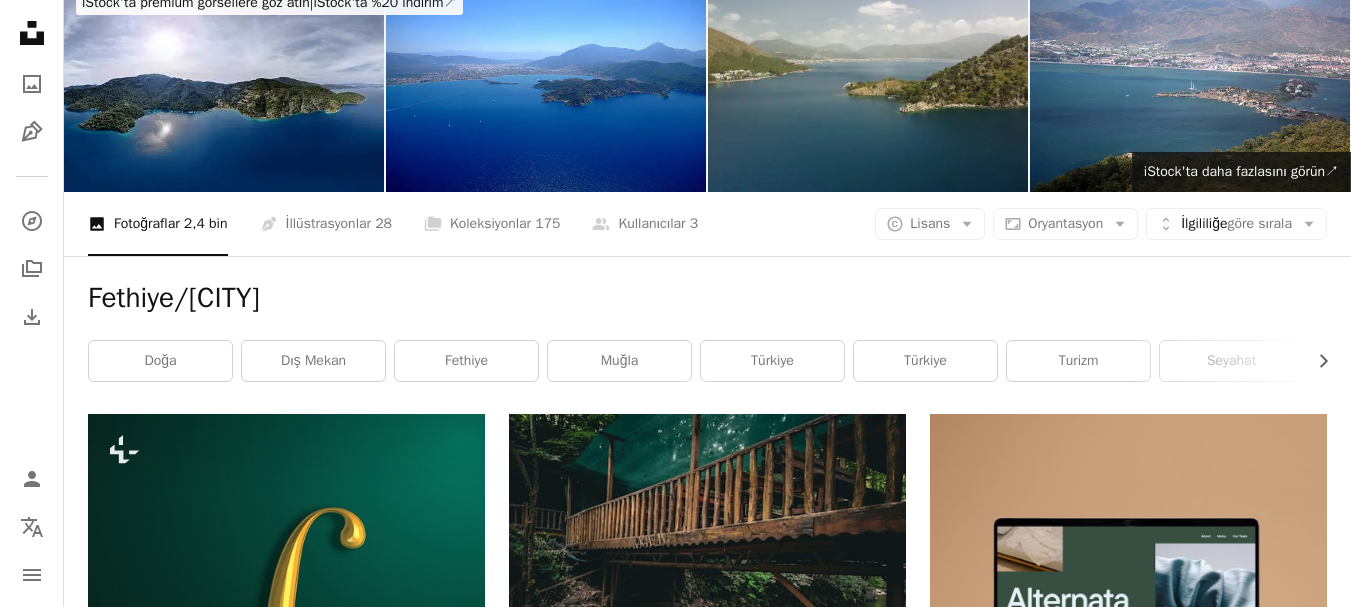 scroll, scrollTop: 0, scrollLeft: 0, axis: both 